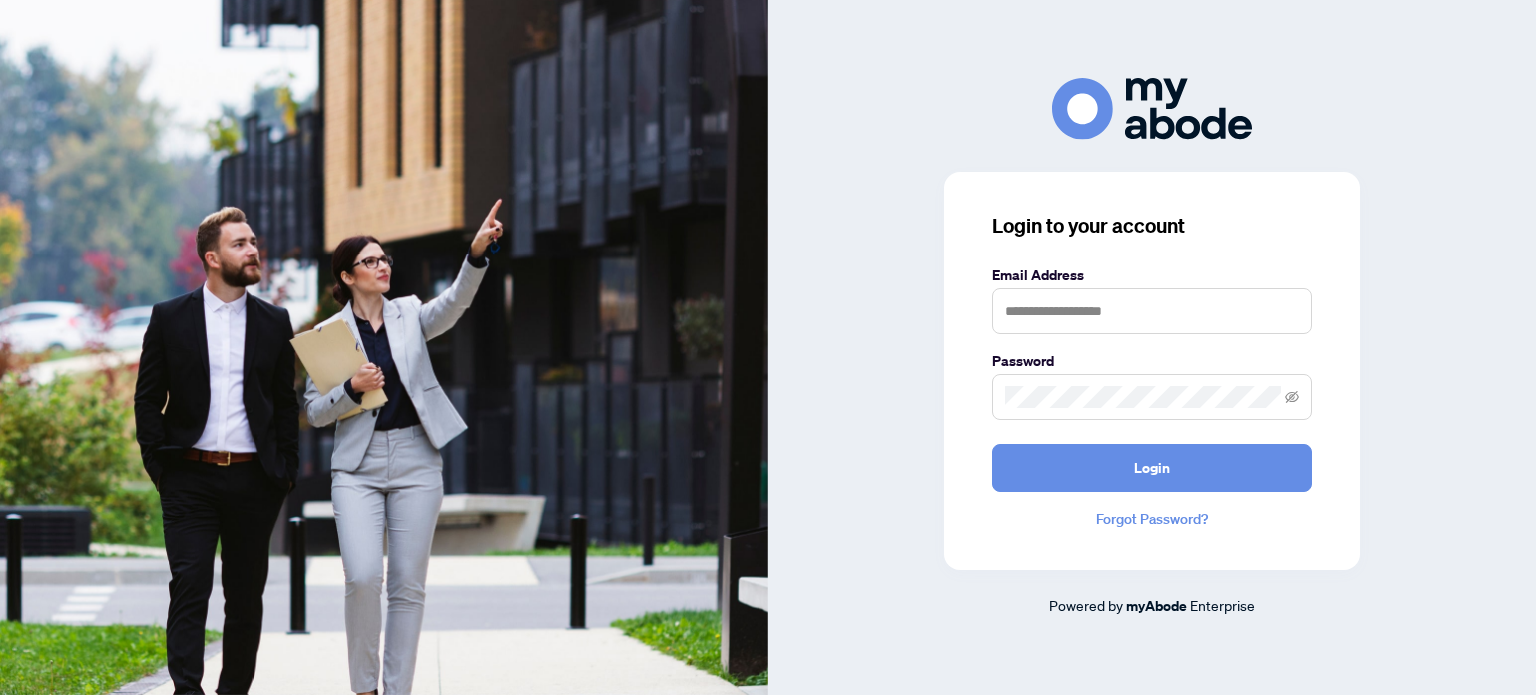 scroll, scrollTop: 0, scrollLeft: 0, axis: both 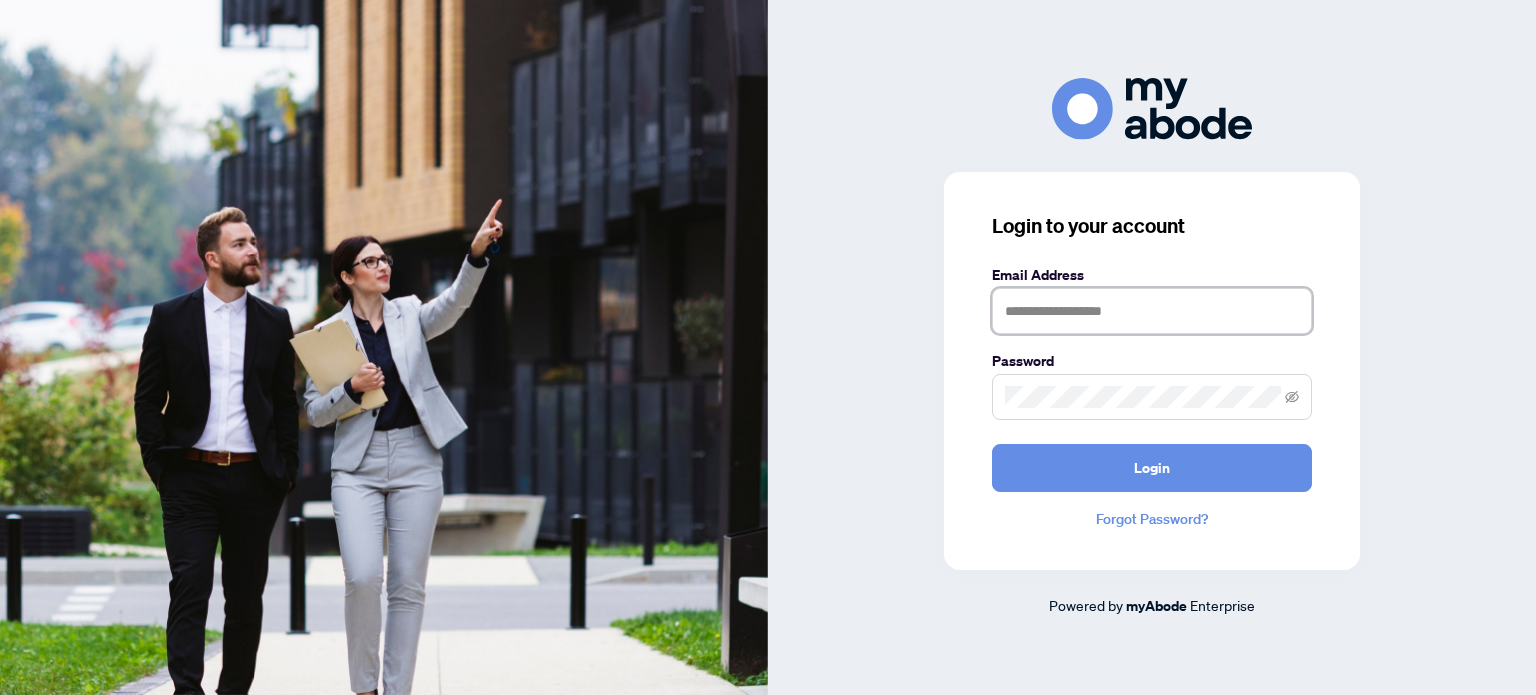 click at bounding box center [1152, 311] 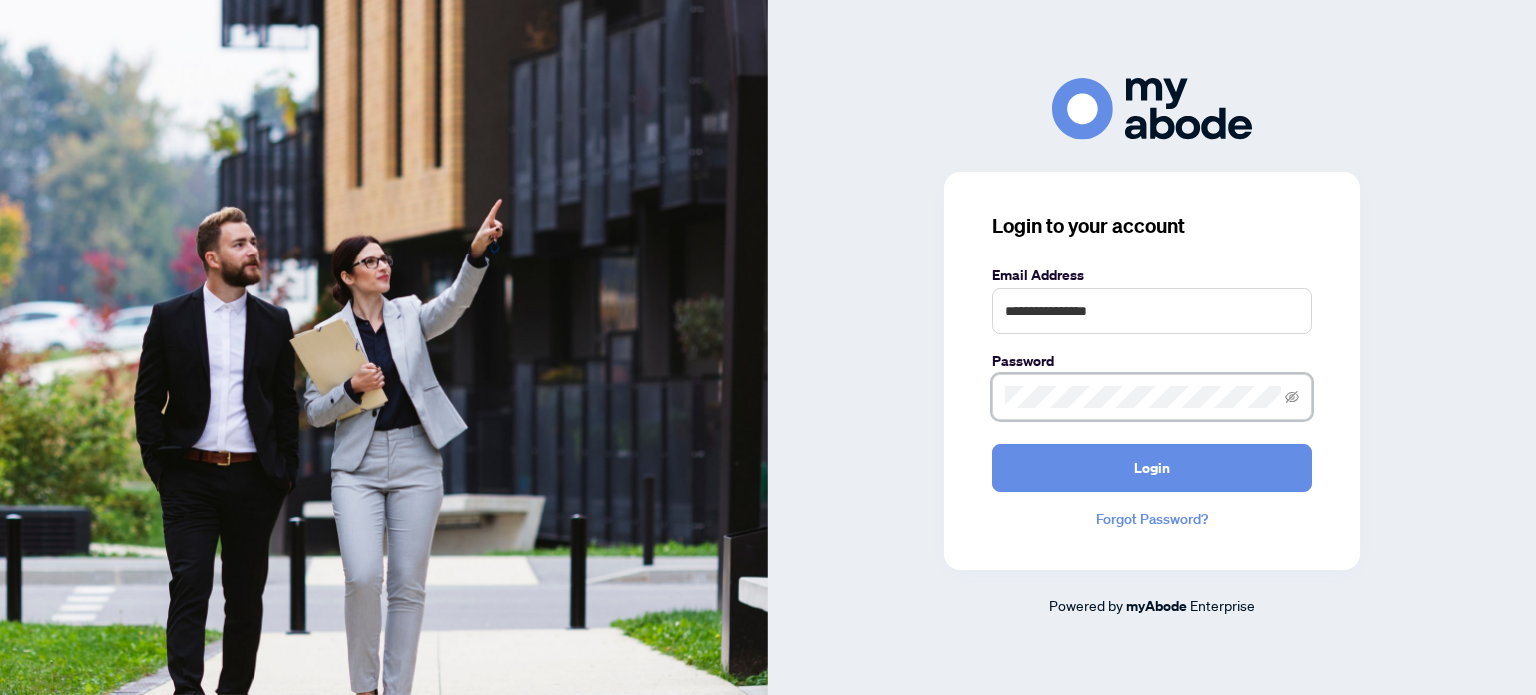 click on "Login" at bounding box center (1152, 468) 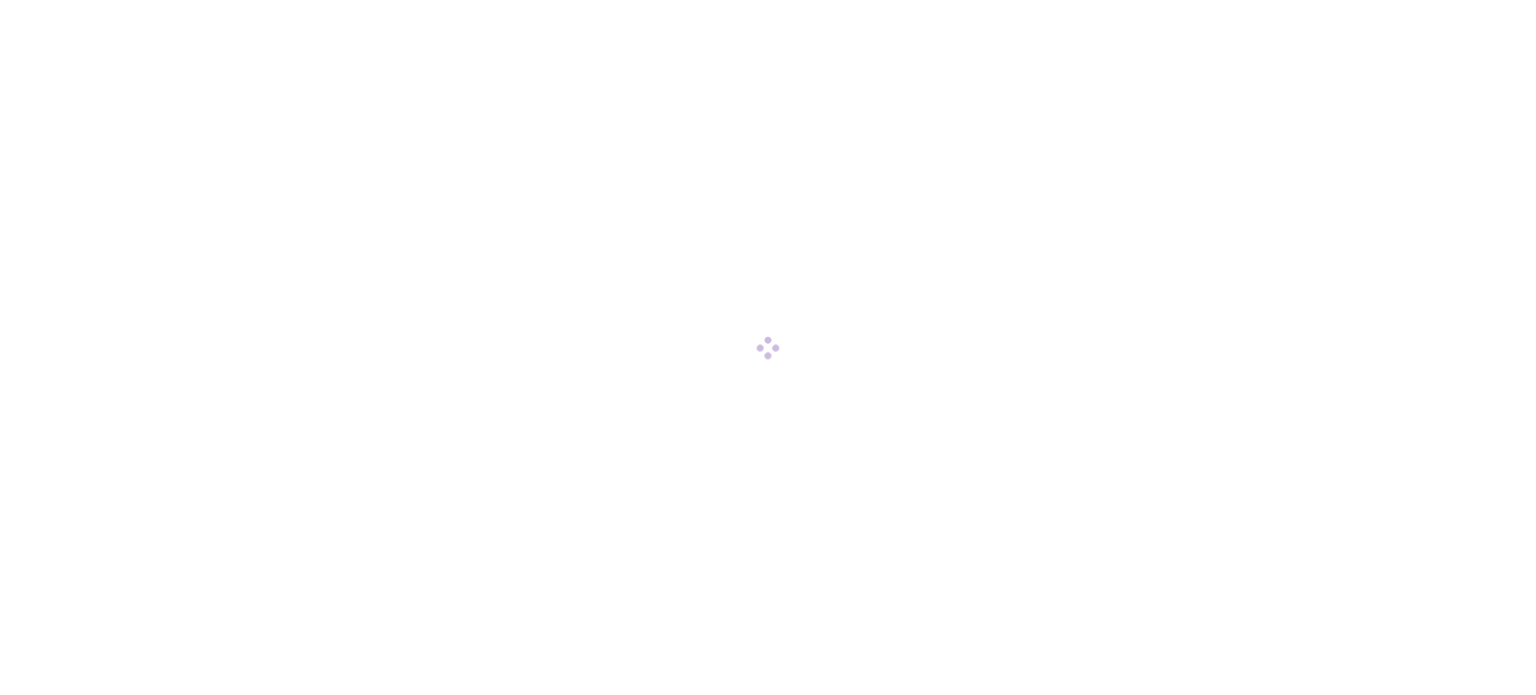 scroll, scrollTop: 0, scrollLeft: 0, axis: both 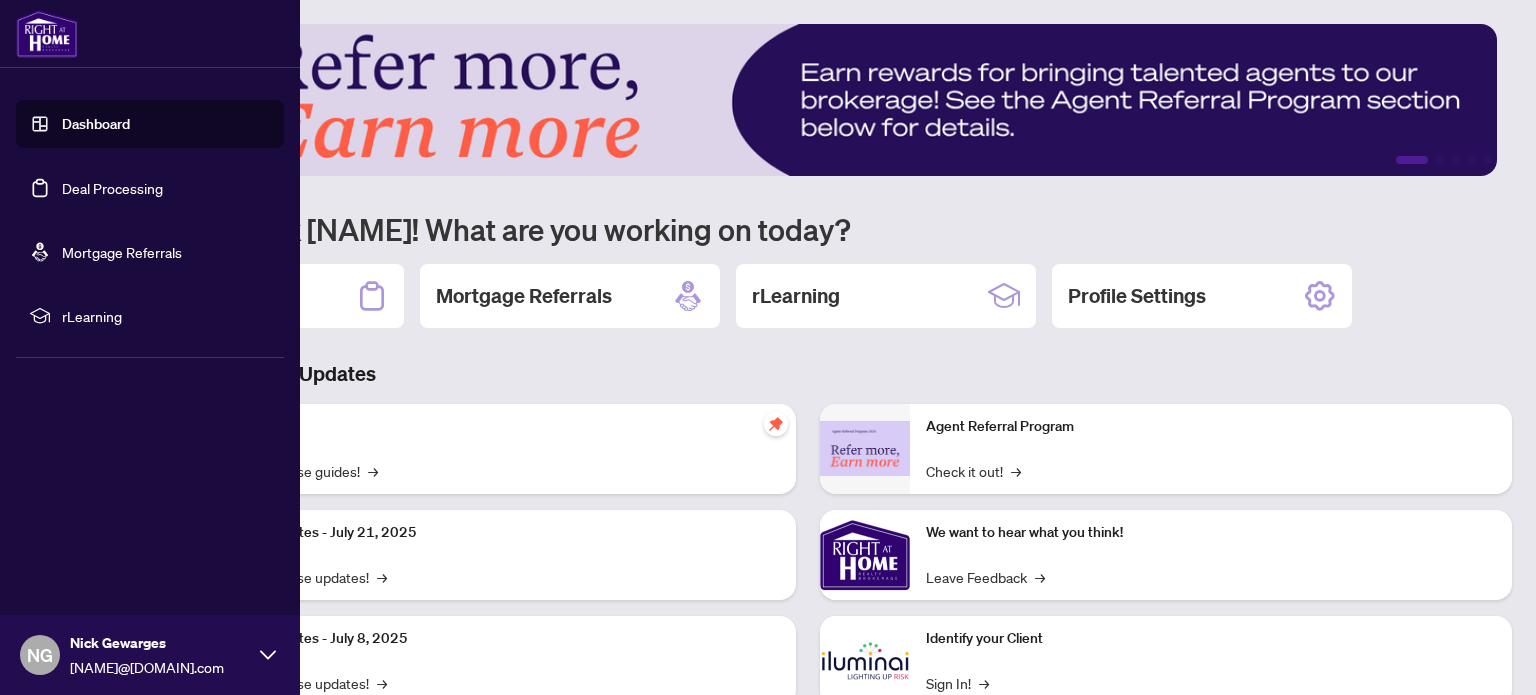 click on "Deal Processing" at bounding box center [112, 188] 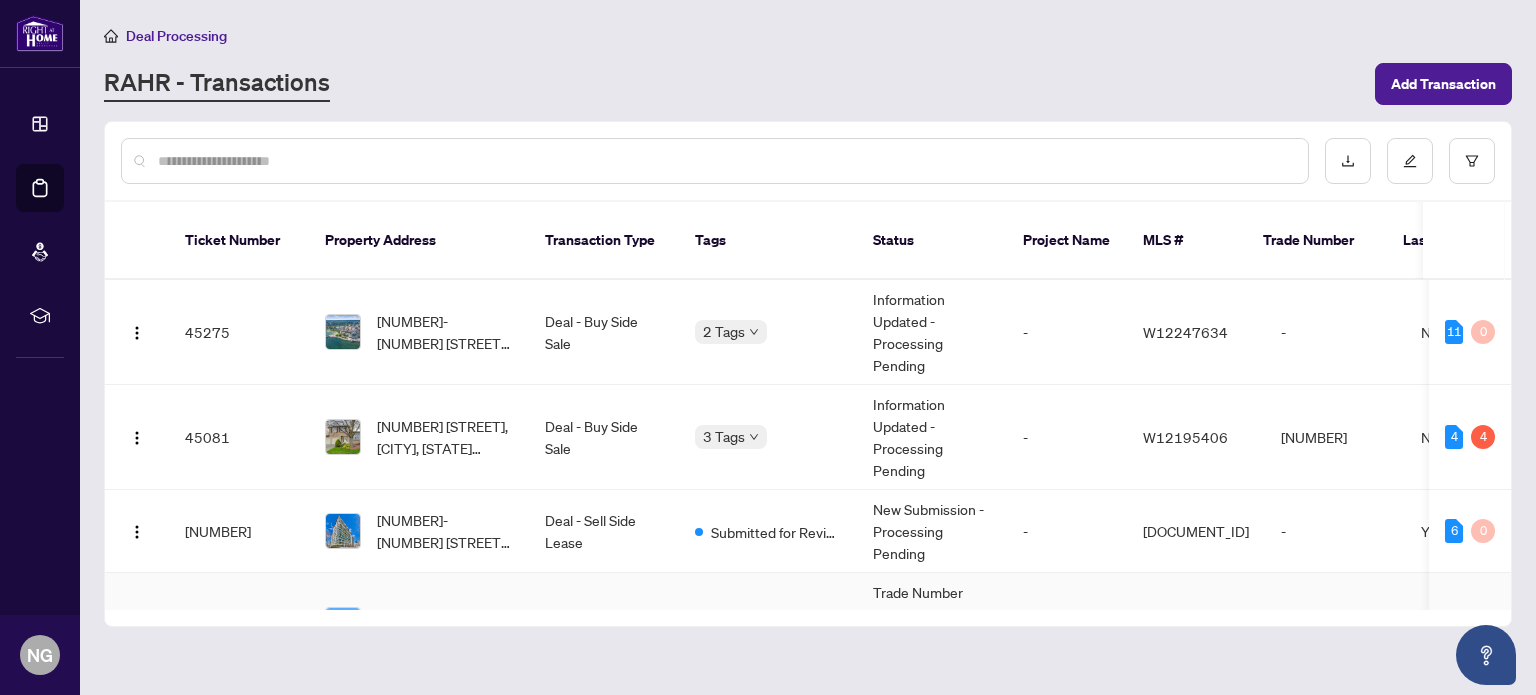 scroll, scrollTop: 100, scrollLeft: 0, axis: vertical 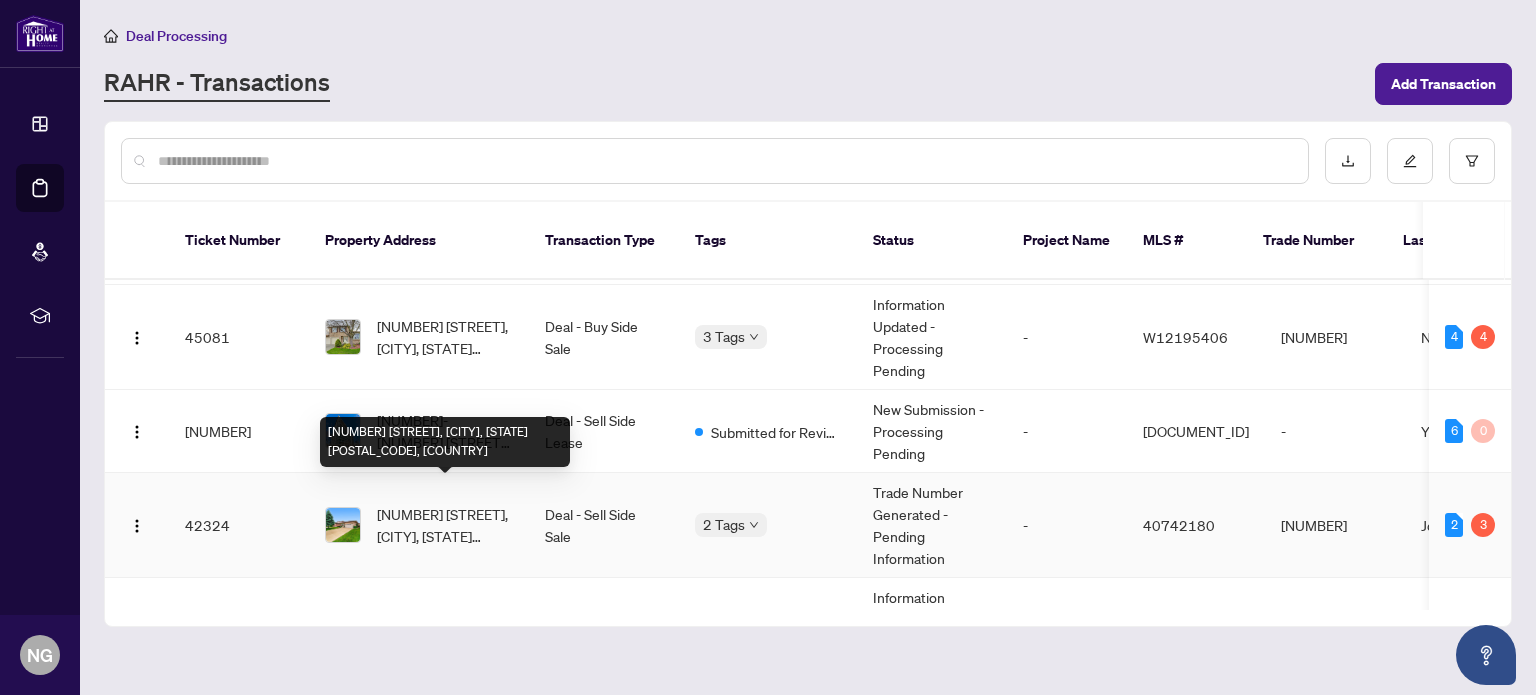click on "[NUMBER] [STREET], [CITY], [STATE] [POSTAL_CODE], [COUNTRY]" at bounding box center (445, 525) 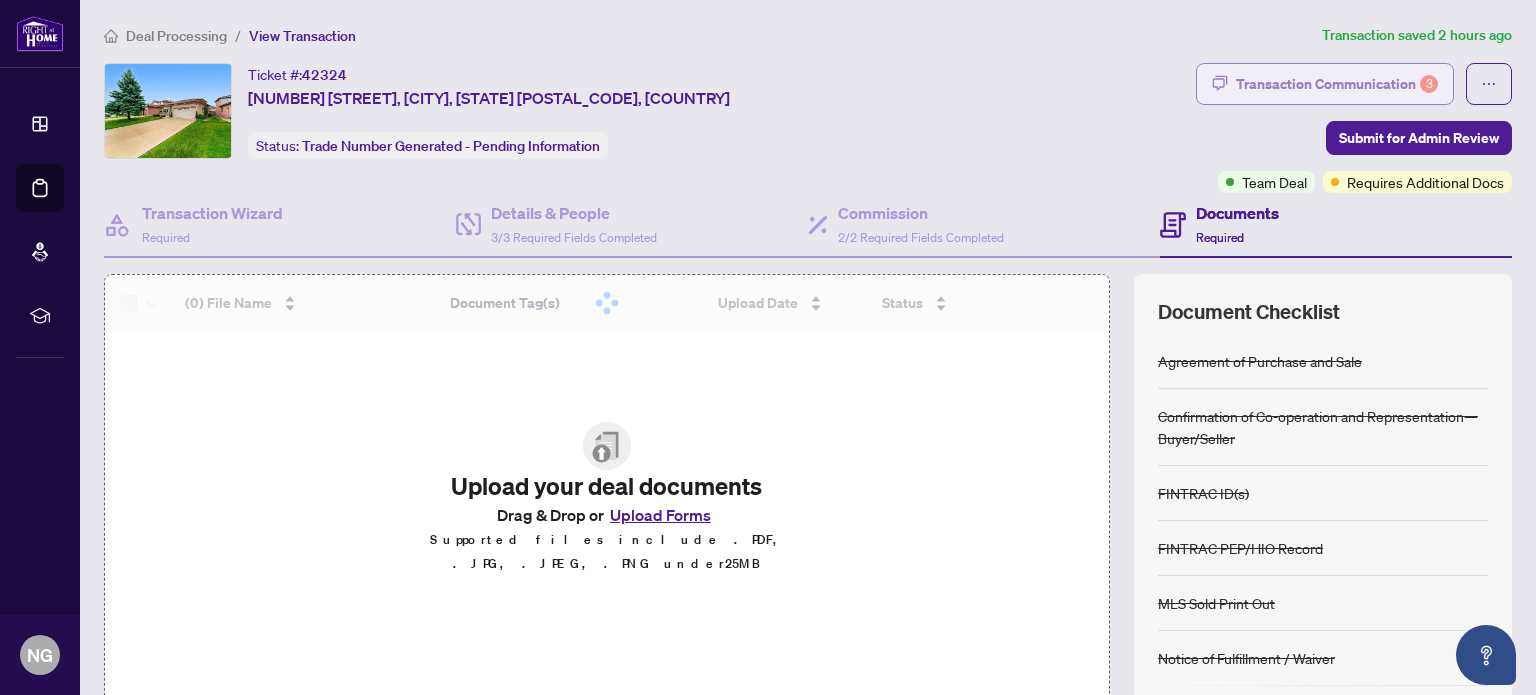click on "Transaction Communication 3" at bounding box center (1337, 84) 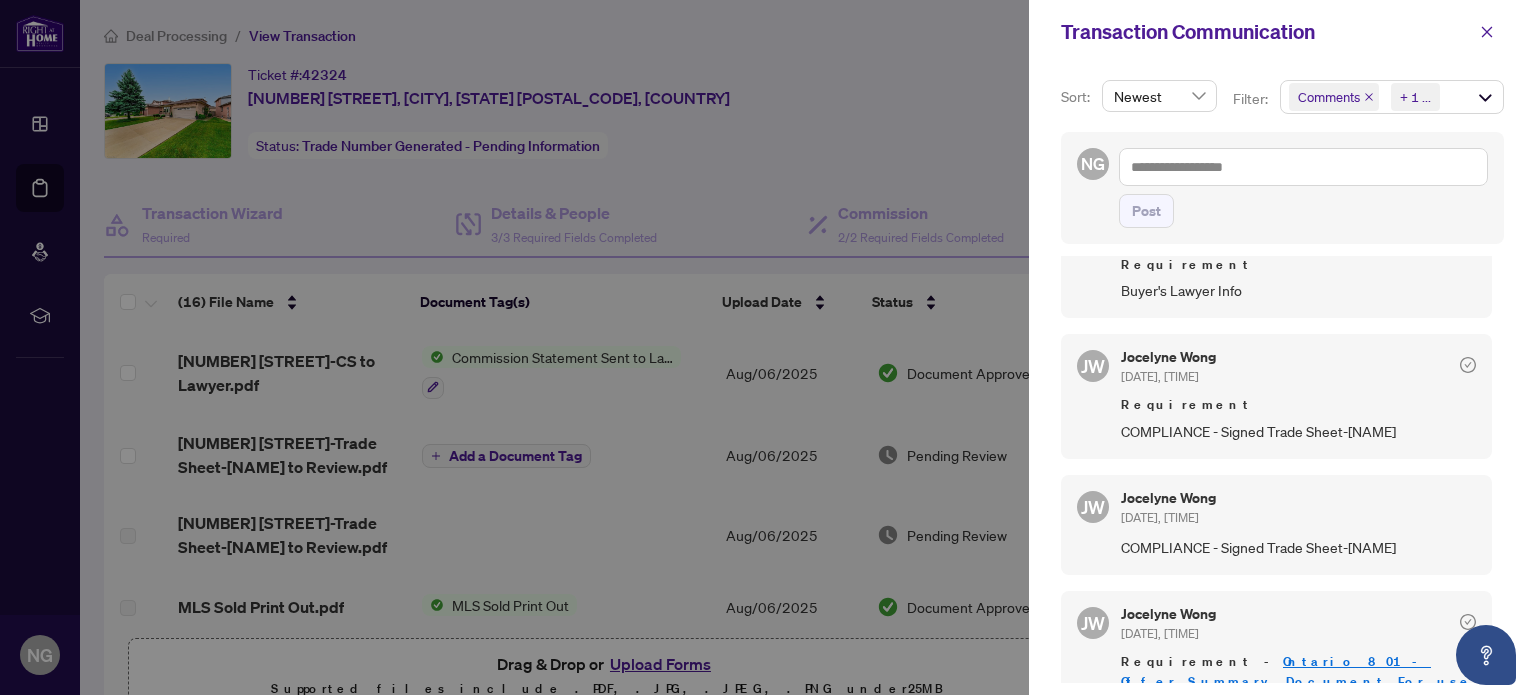 scroll, scrollTop: 477, scrollLeft: 0, axis: vertical 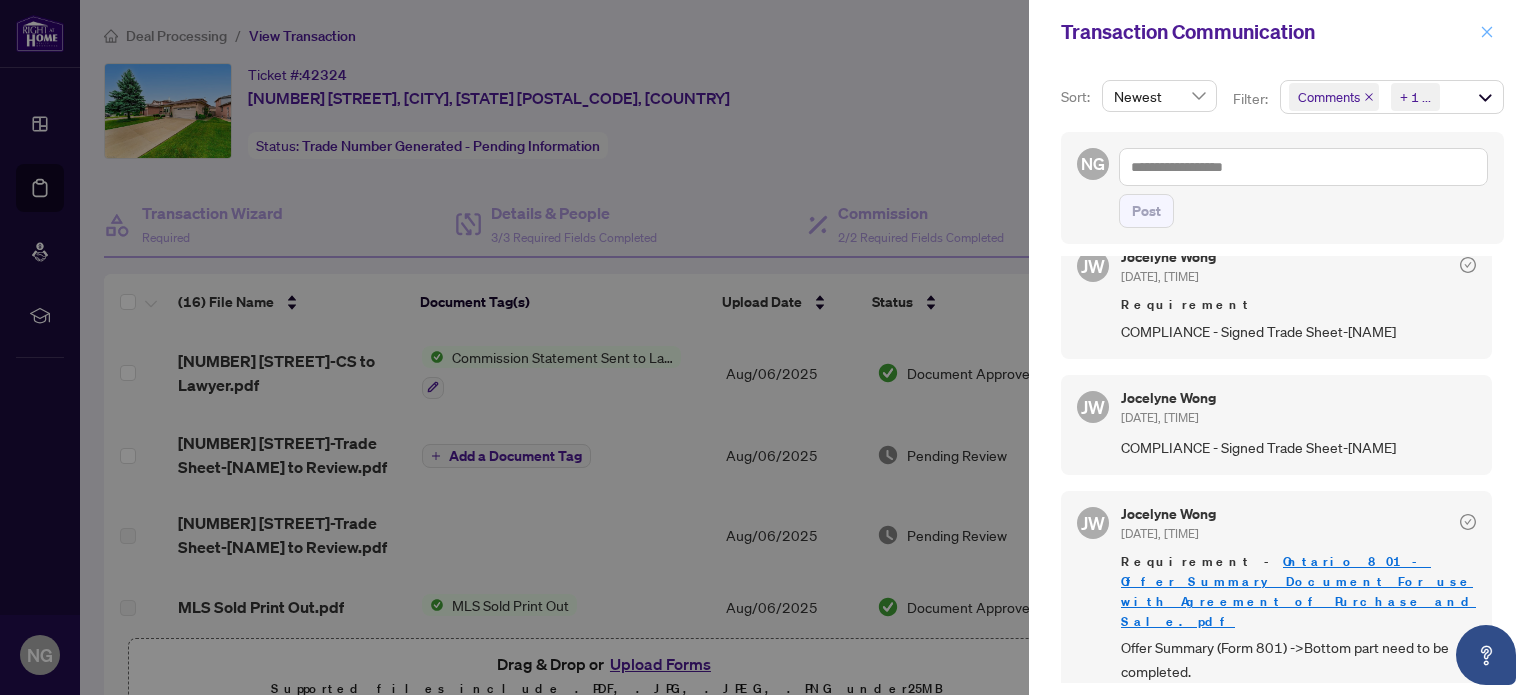 click at bounding box center [1487, 32] 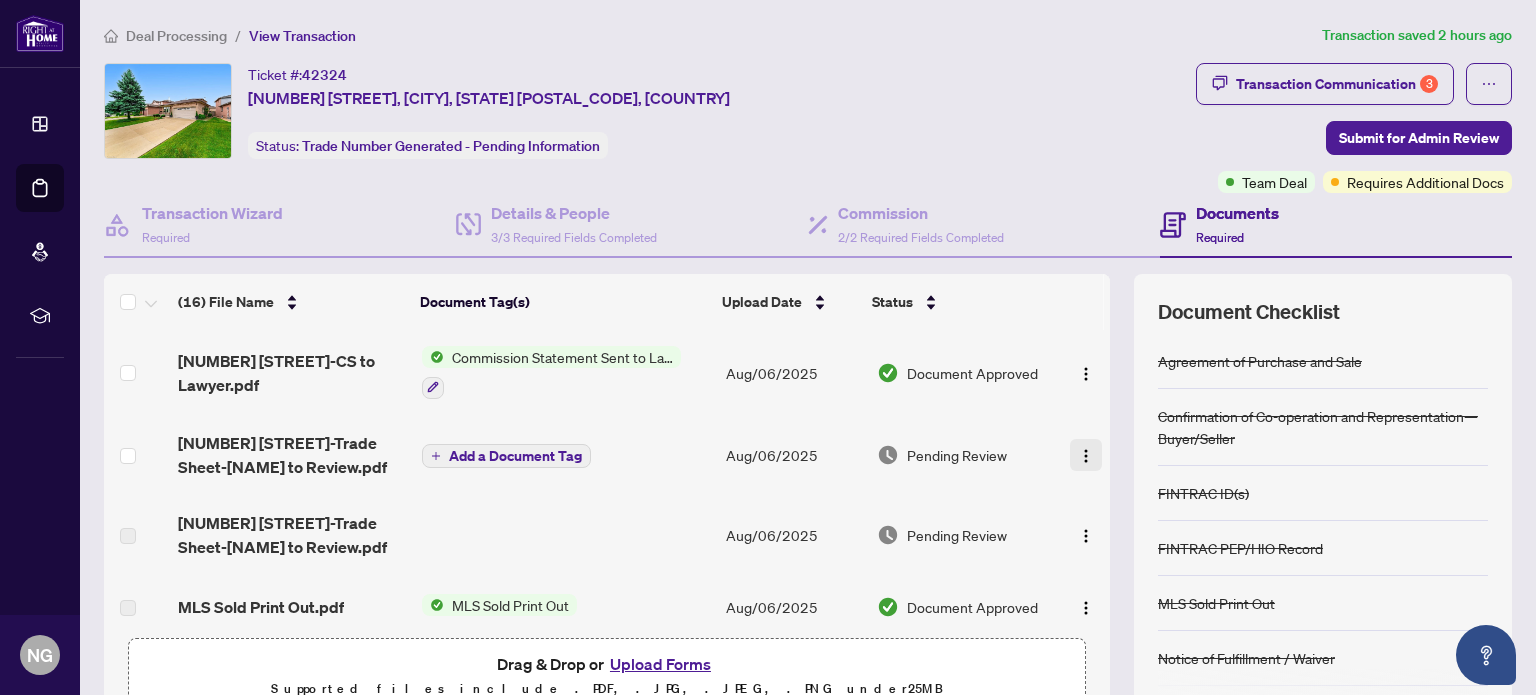 click at bounding box center (1086, 456) 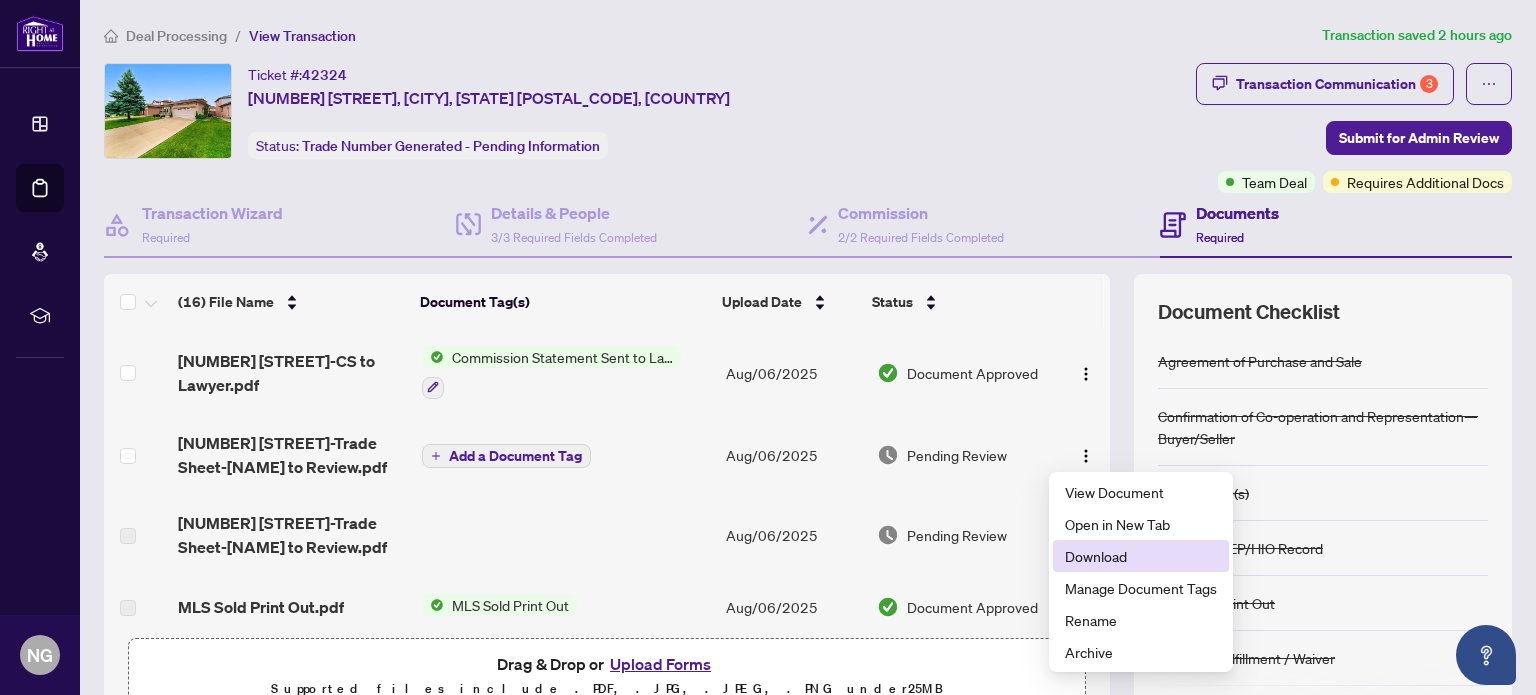 click on "Download" at bounding box center [1141, 556] 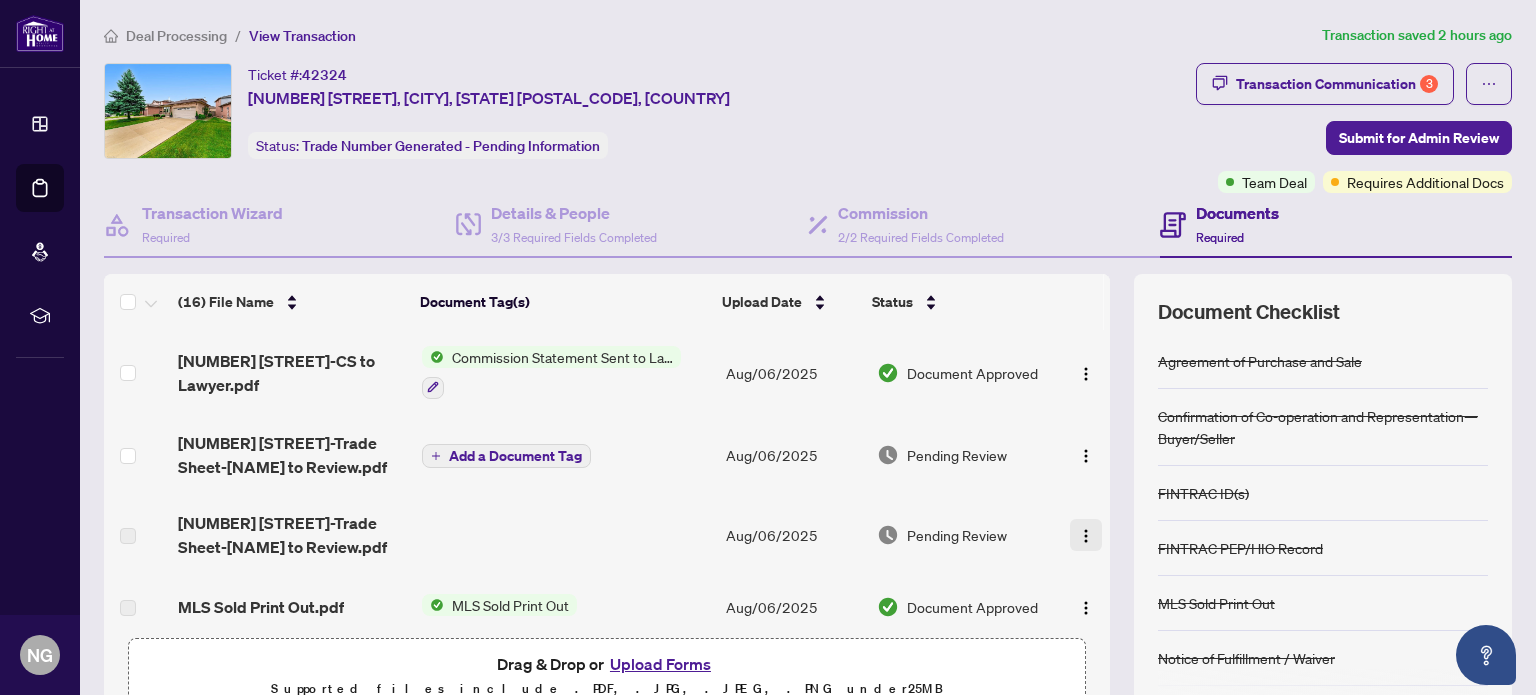 click at bounding box center [1086, 536] 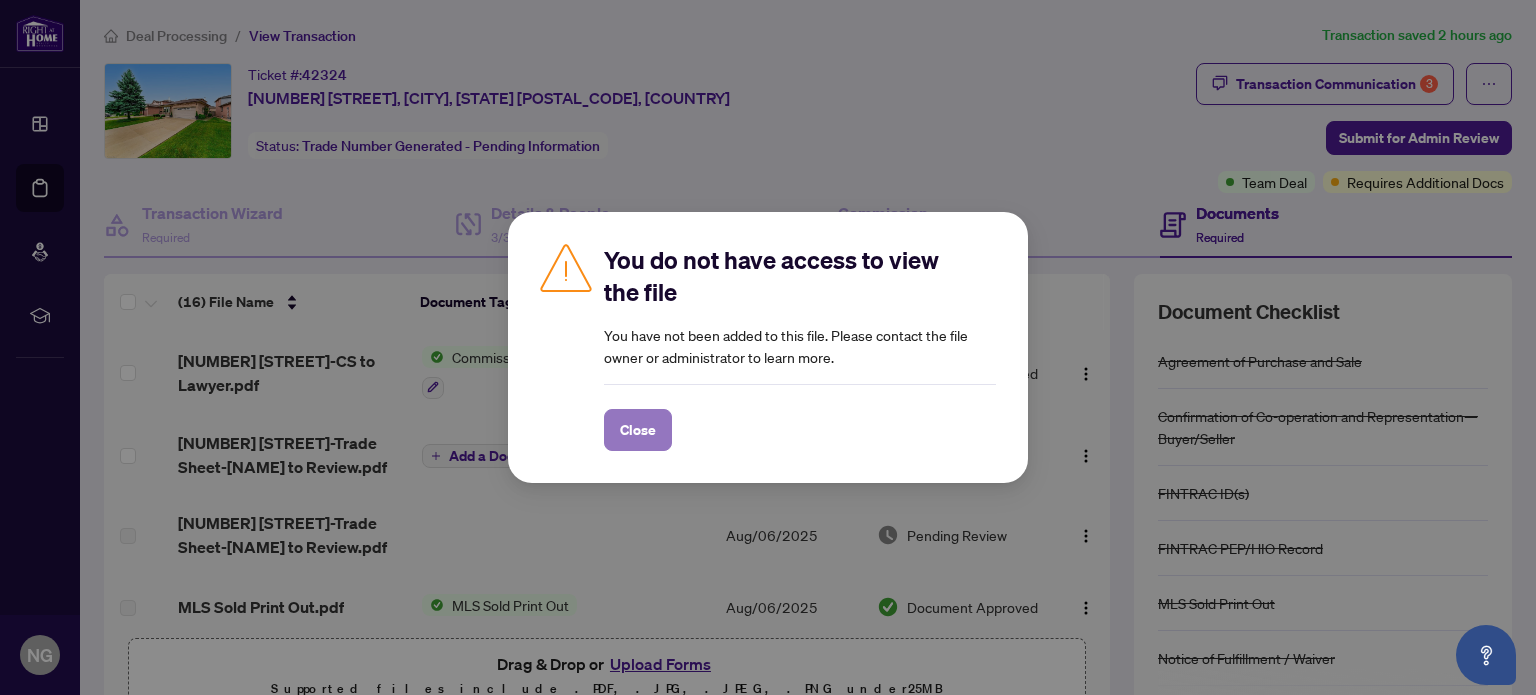 click on "Close" at bounding box center [638, 430] 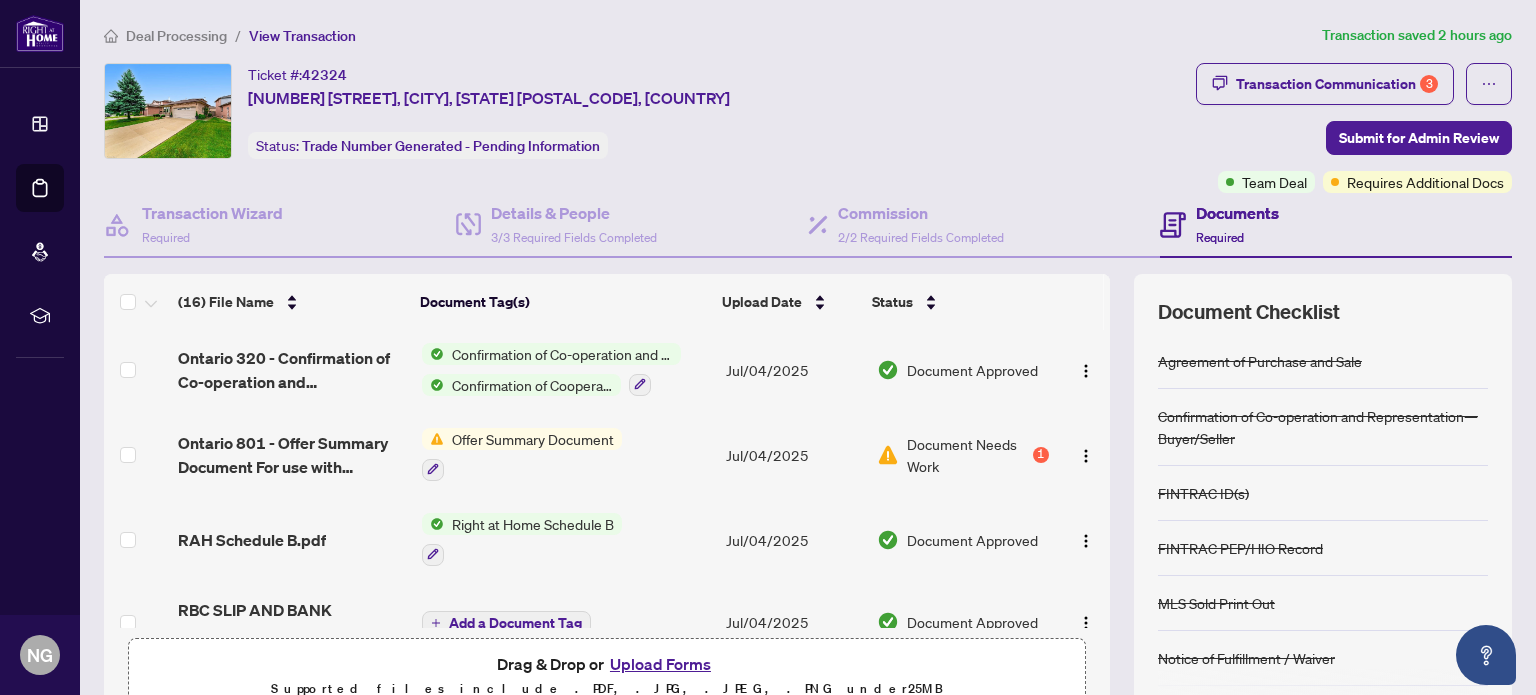 scroll, scrollTop: 1000, scrollLeft: 0, axis: vertical 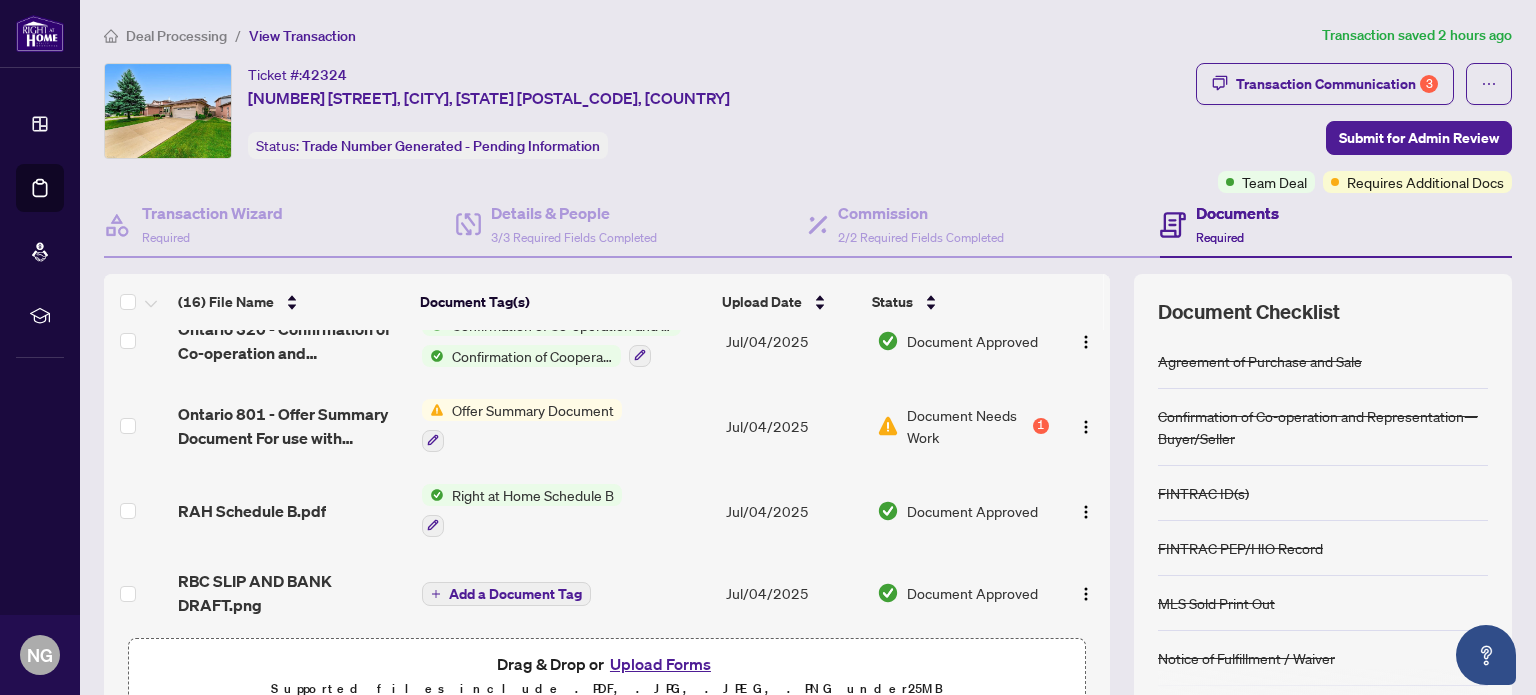 click on "1" at bounding box center [1041, 426] 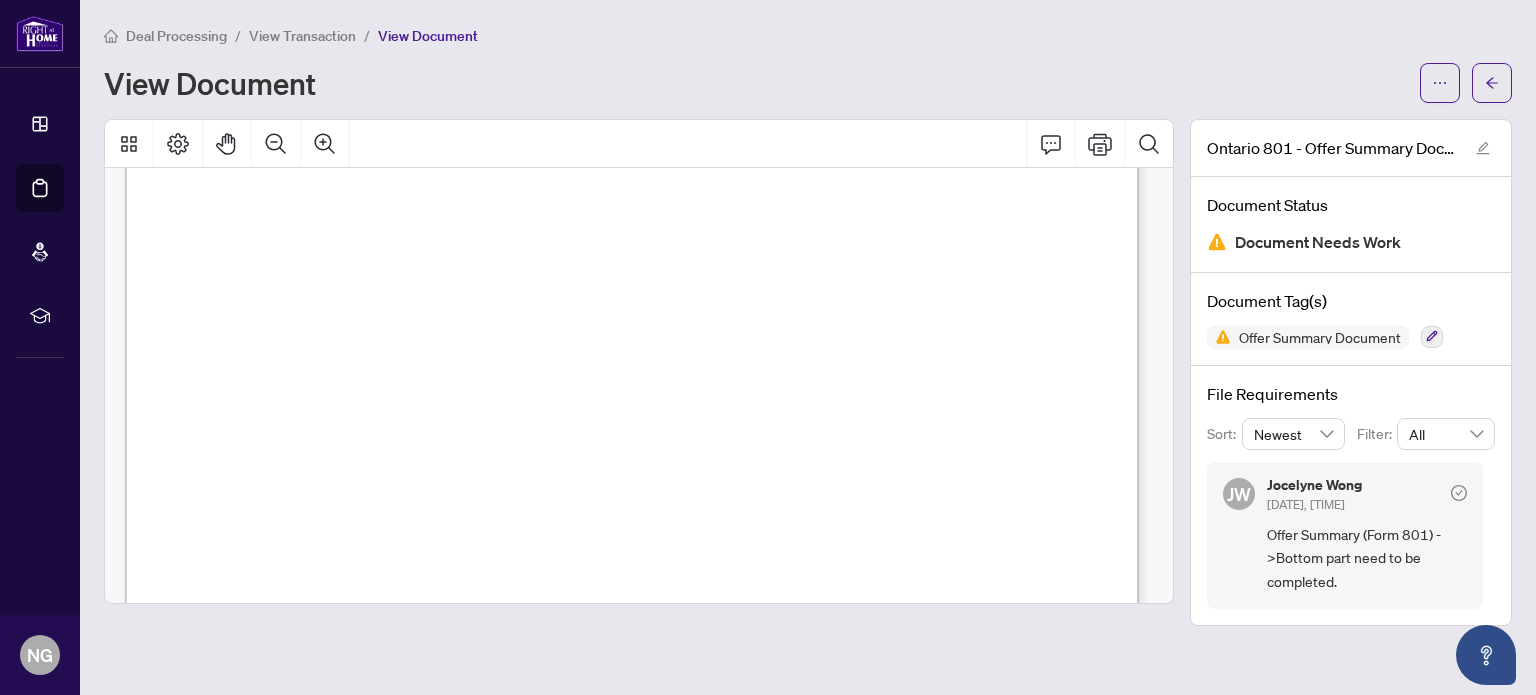scroll, scrollTop: 531, scrollLeft: 0, axis: vertical 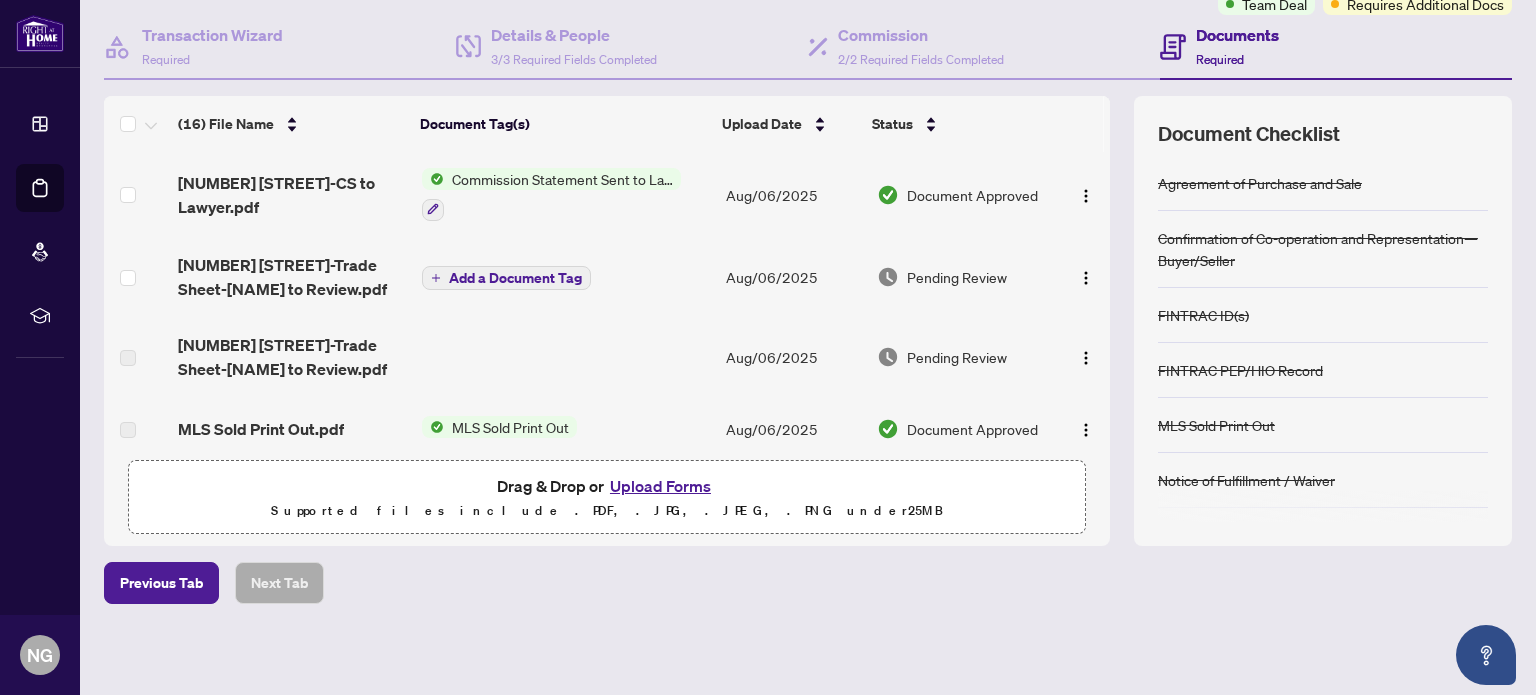 click on "Upload Forms" at bounding box center (660, 486) 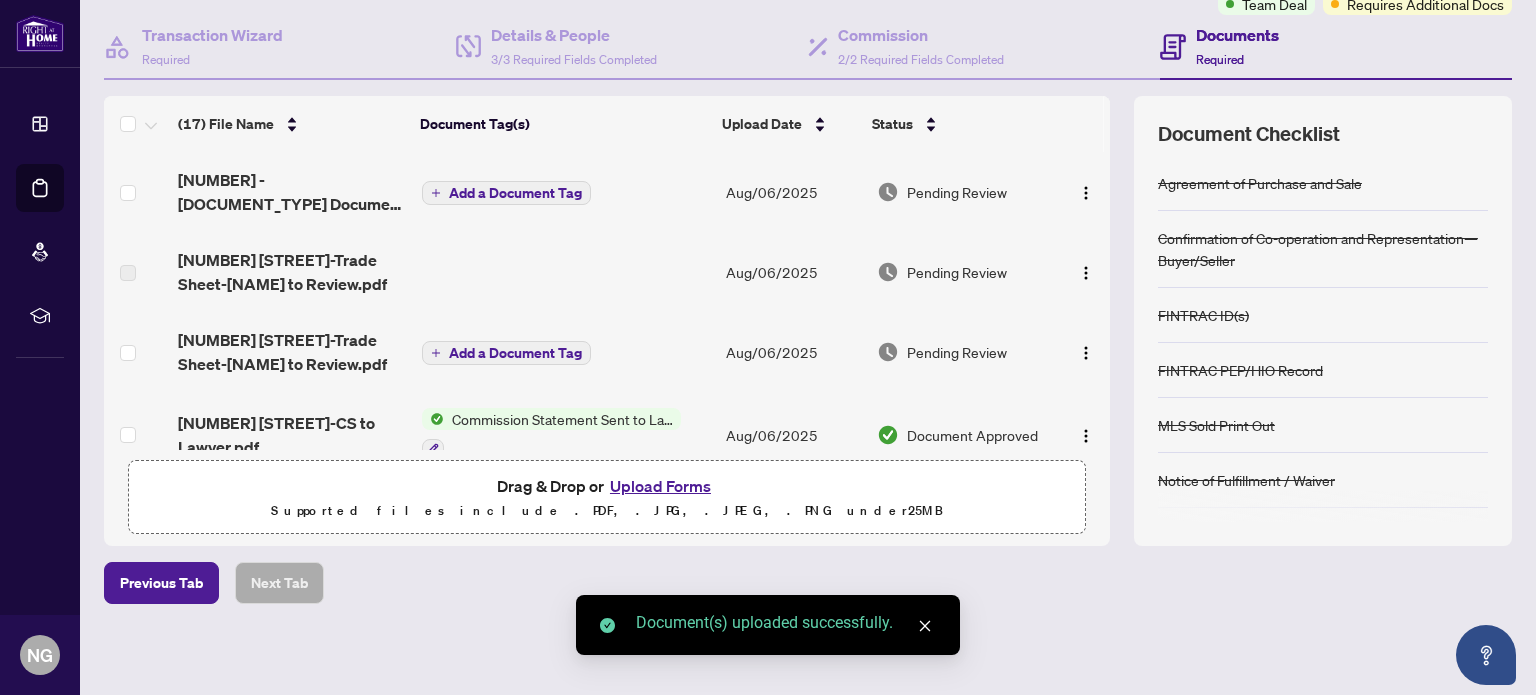 click on "Upload Forms" at bounding box center [660, 486] 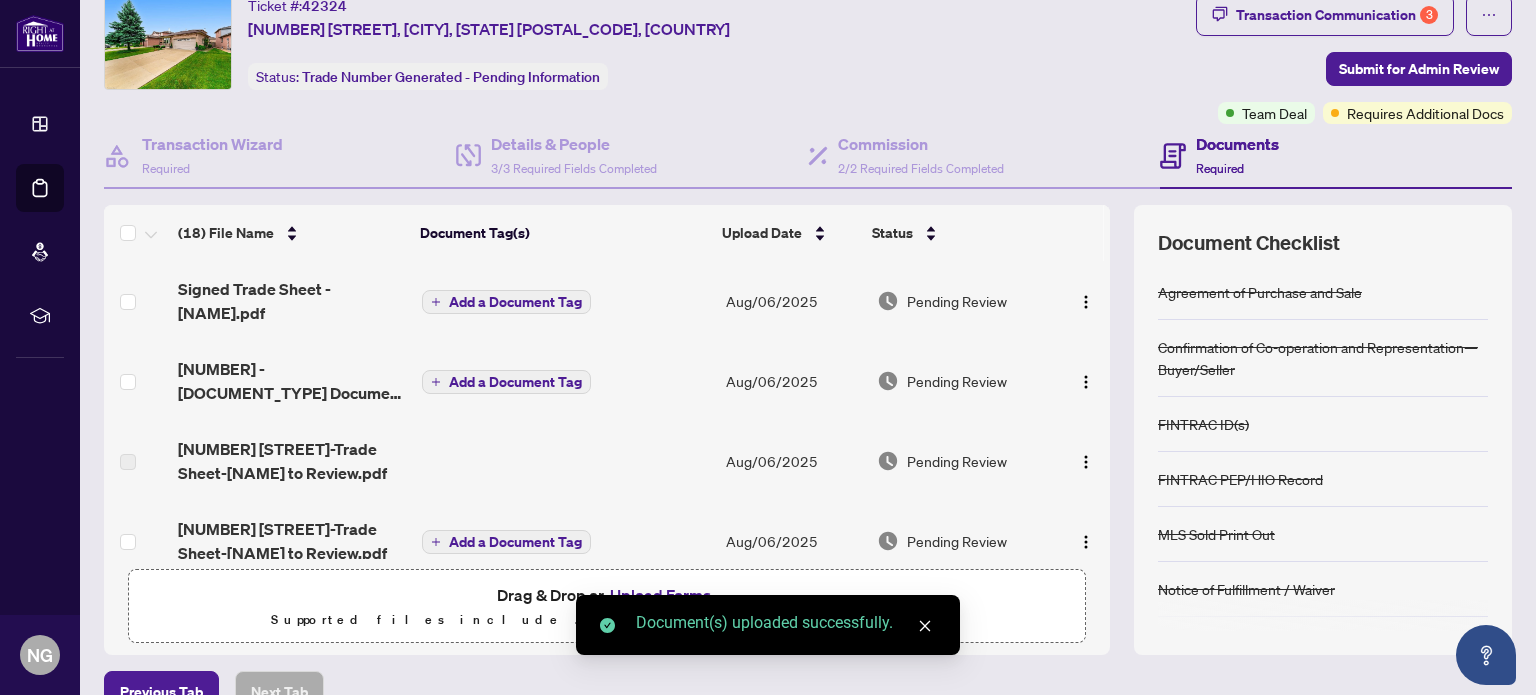 scroll, scrollTop: 0, scrollLeft: 0, axis: both 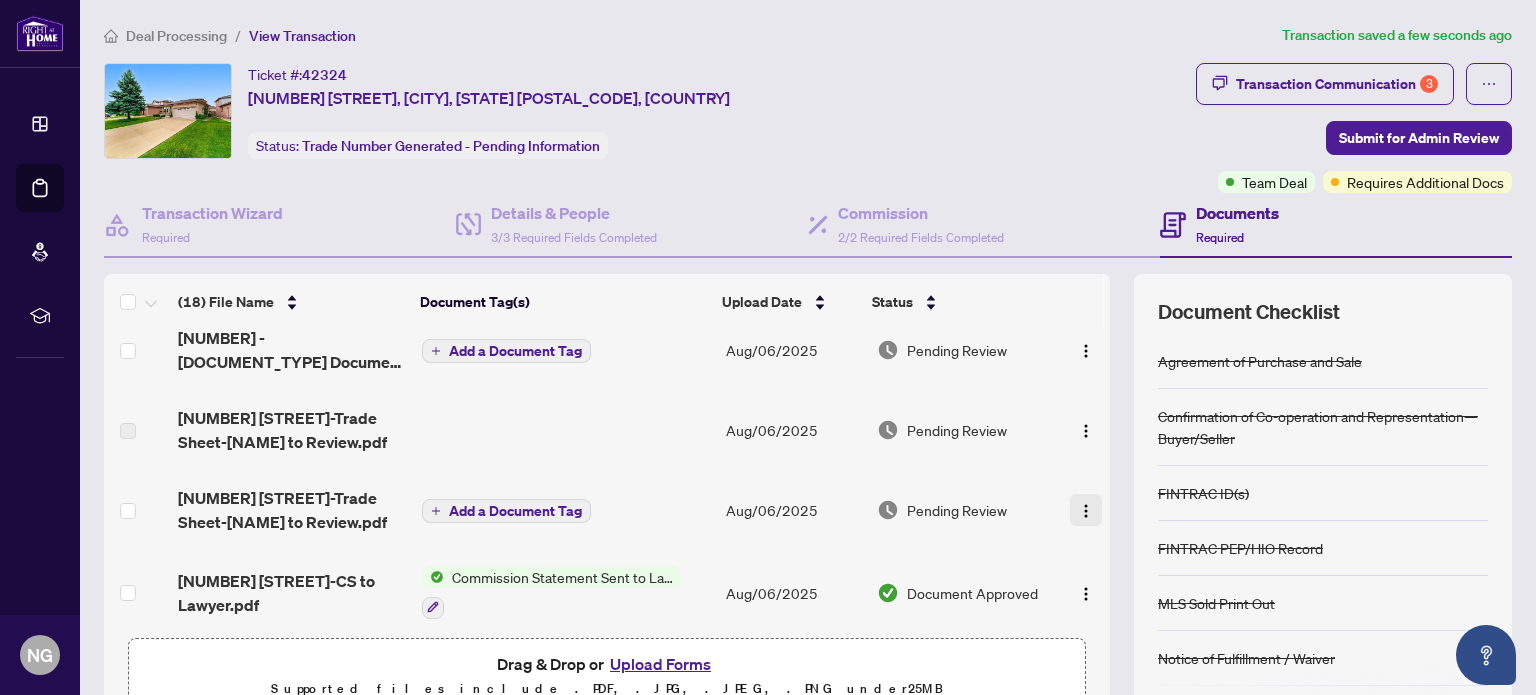 click at bounding box center (1086, 511) 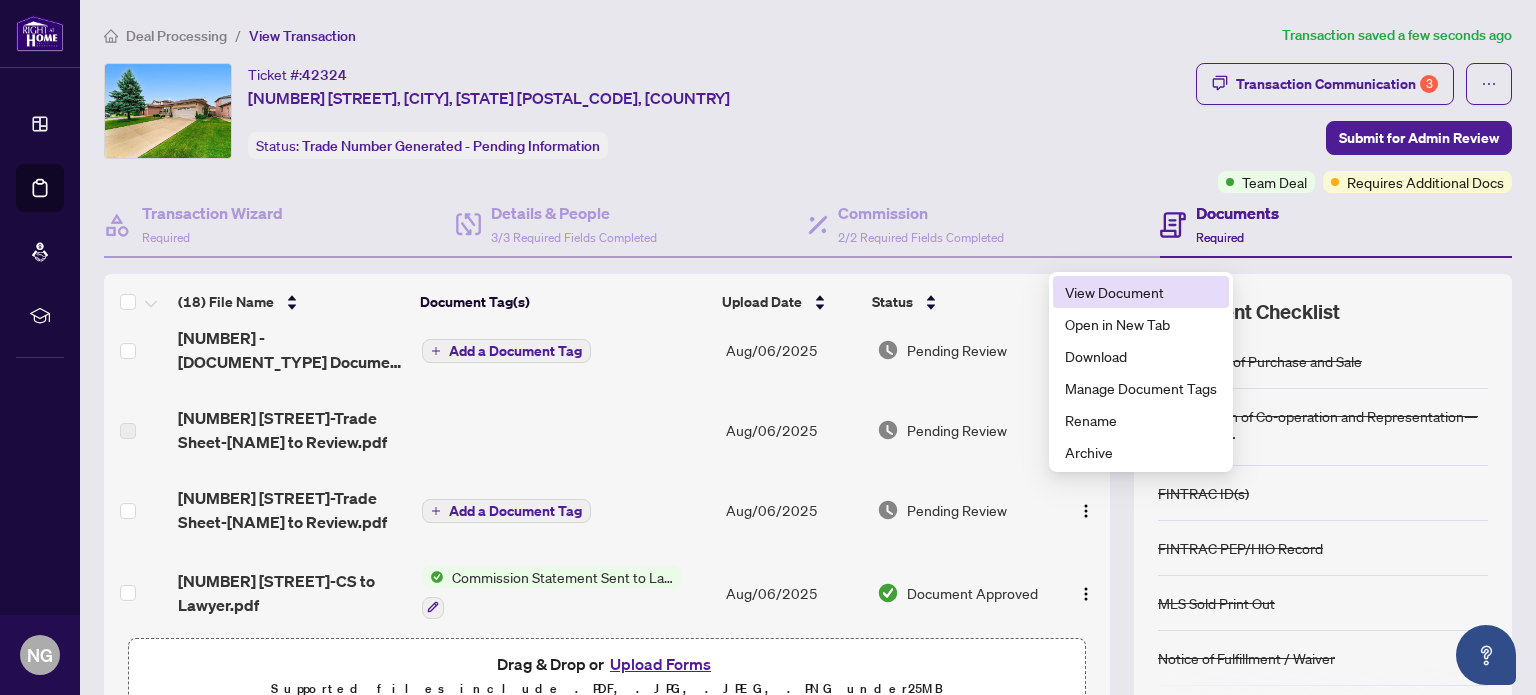 click on "View Document" at bounding box center [1141, 292] 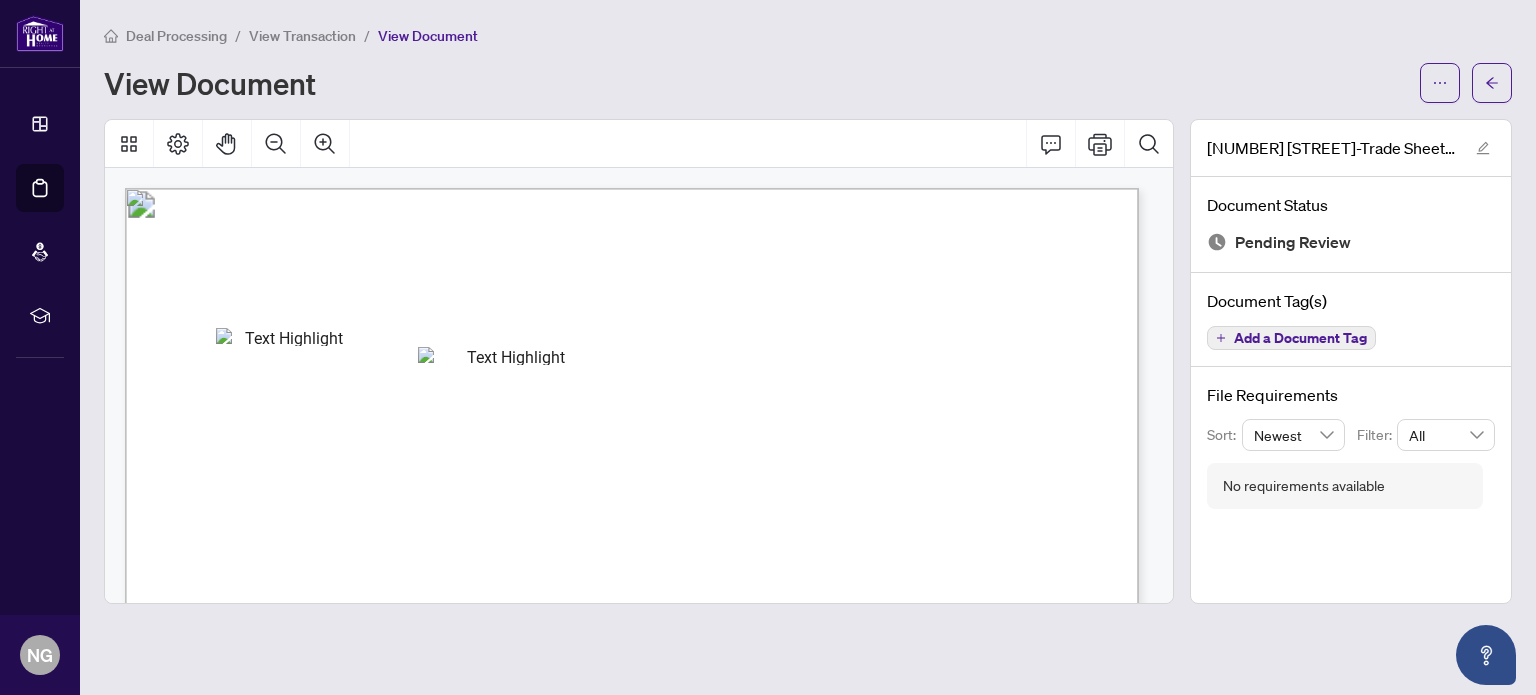 click on "View Transaction" at bounding box center (302, 36) 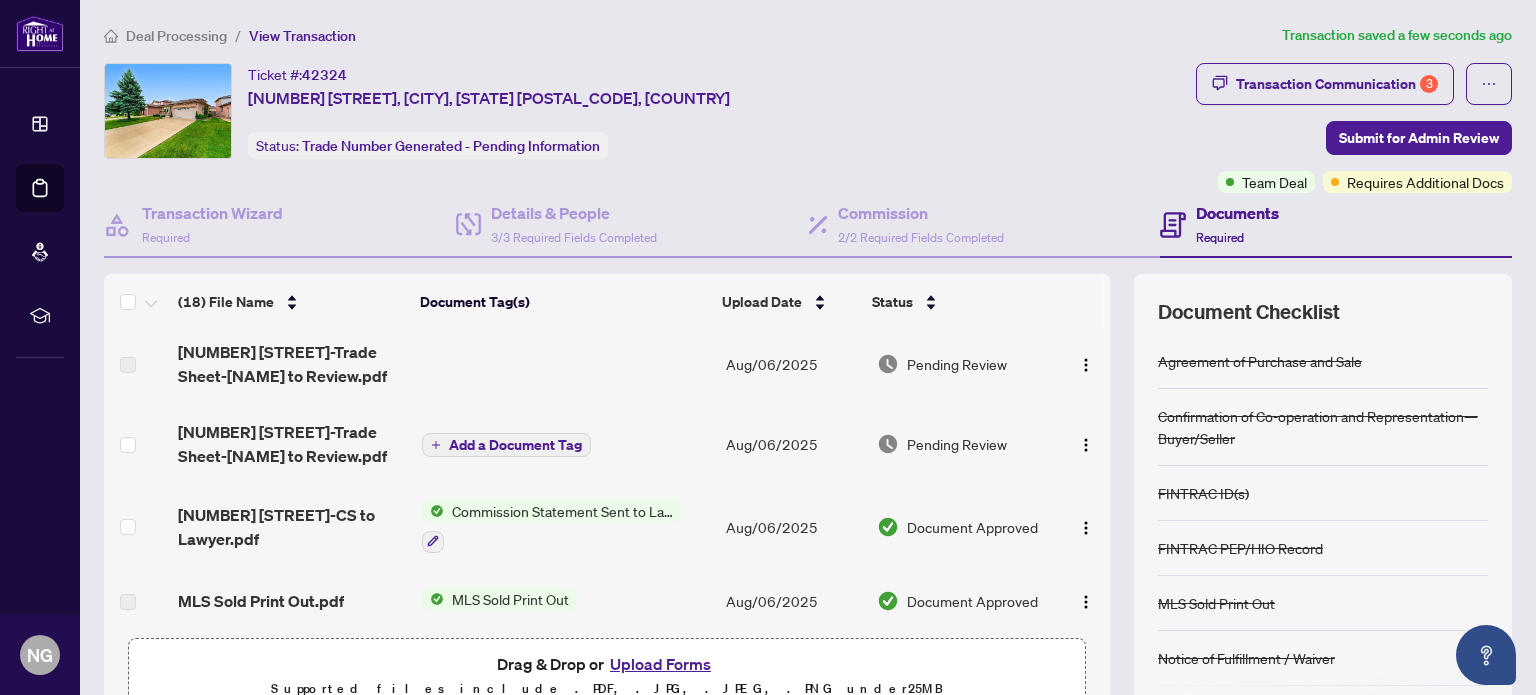 scroll, scrollTop: 200, scrollLeft: 0, axis: vertical 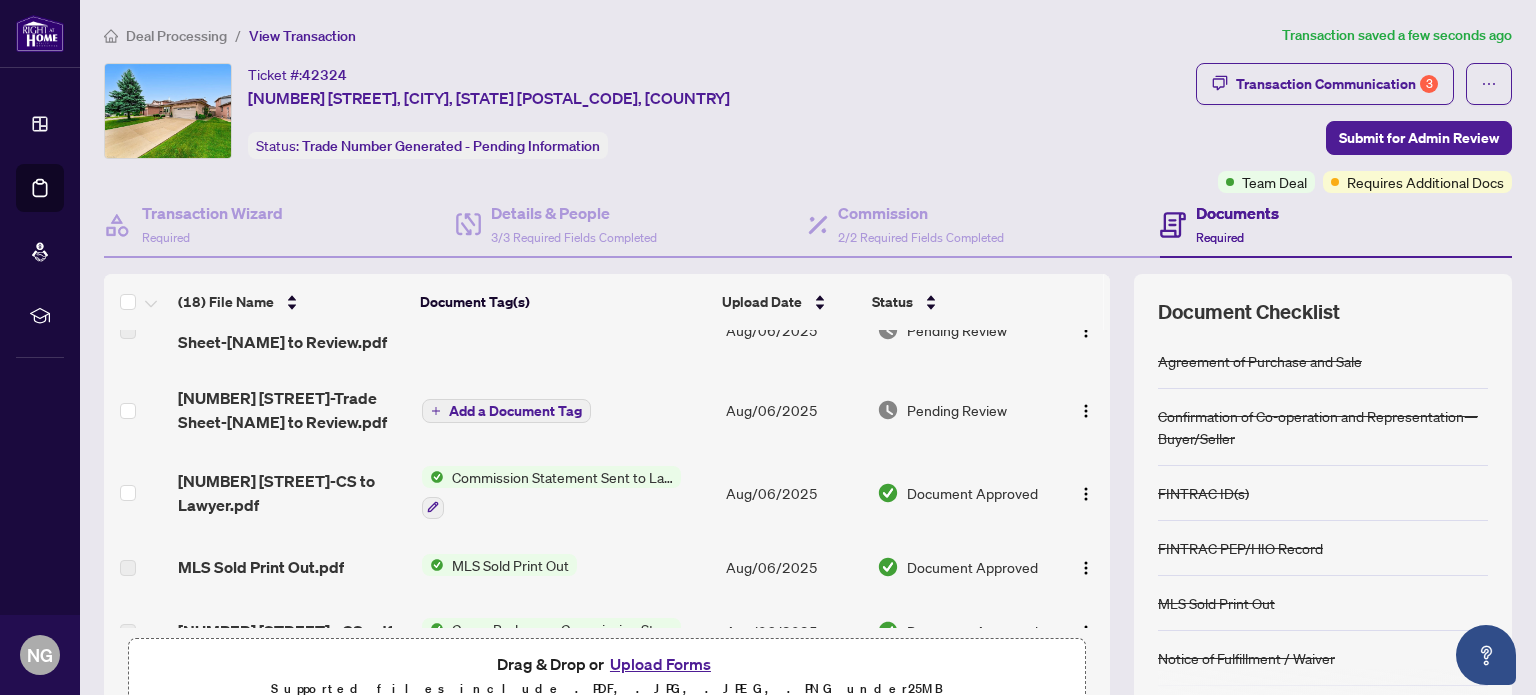 click on "Add a Document Tag" at bounding box center [515, 411] 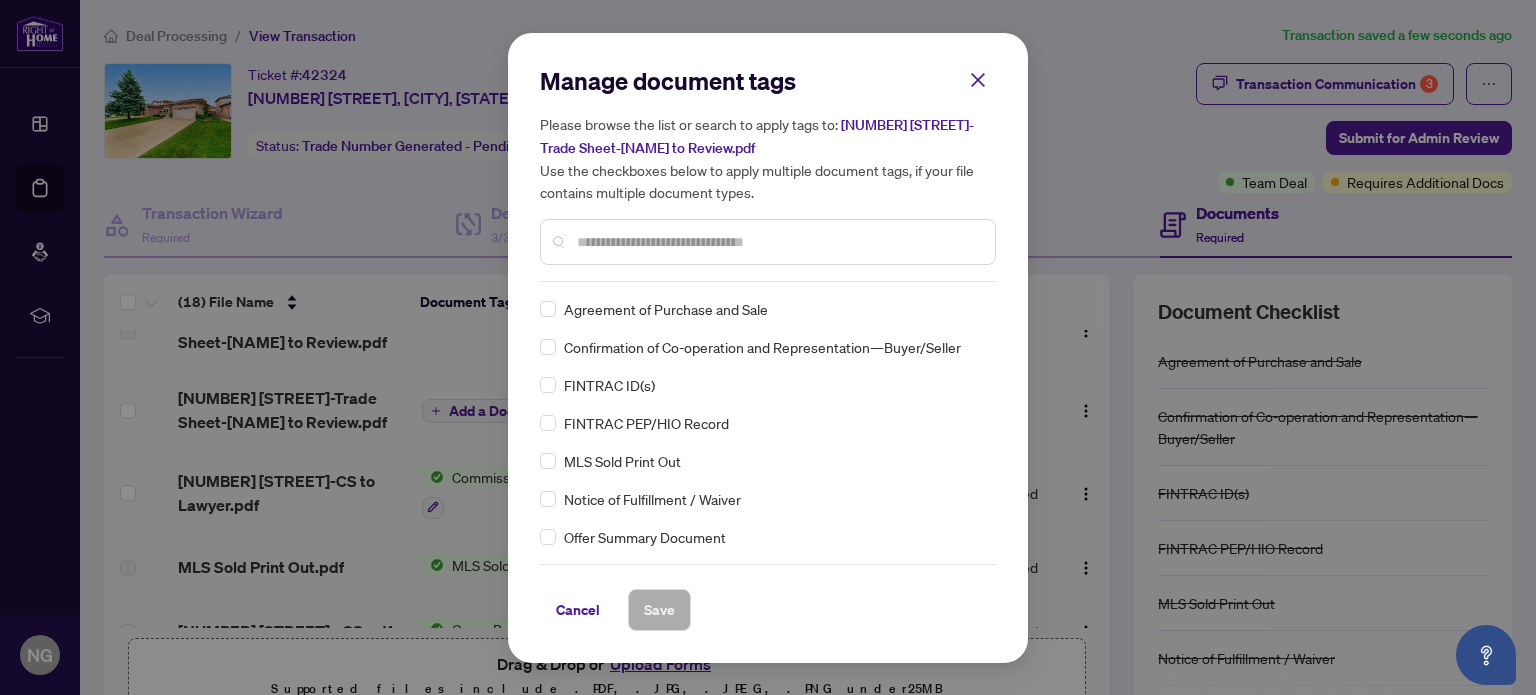 scroll, scrollTop: 600, scrollLeft: 0, axis: vertical 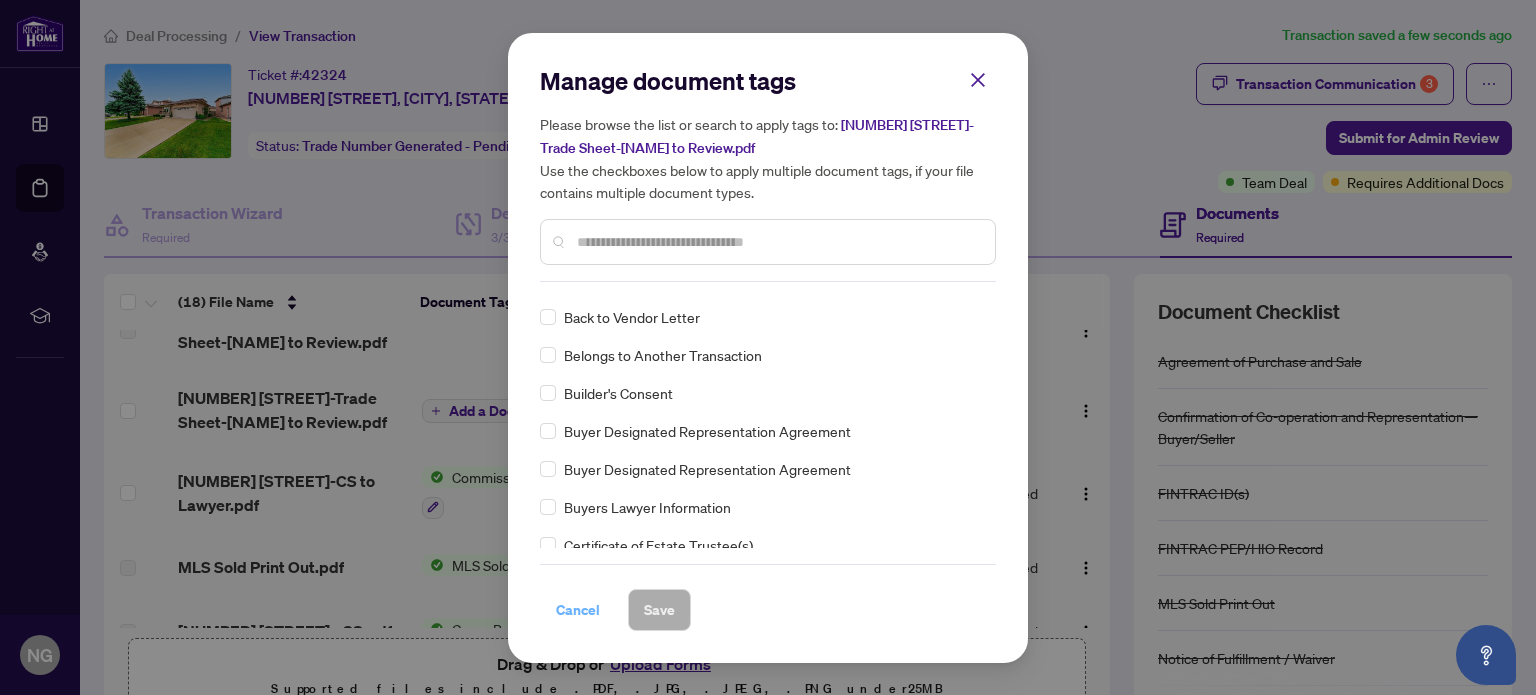 click on "Cancel" at bounding box center (578, 610) 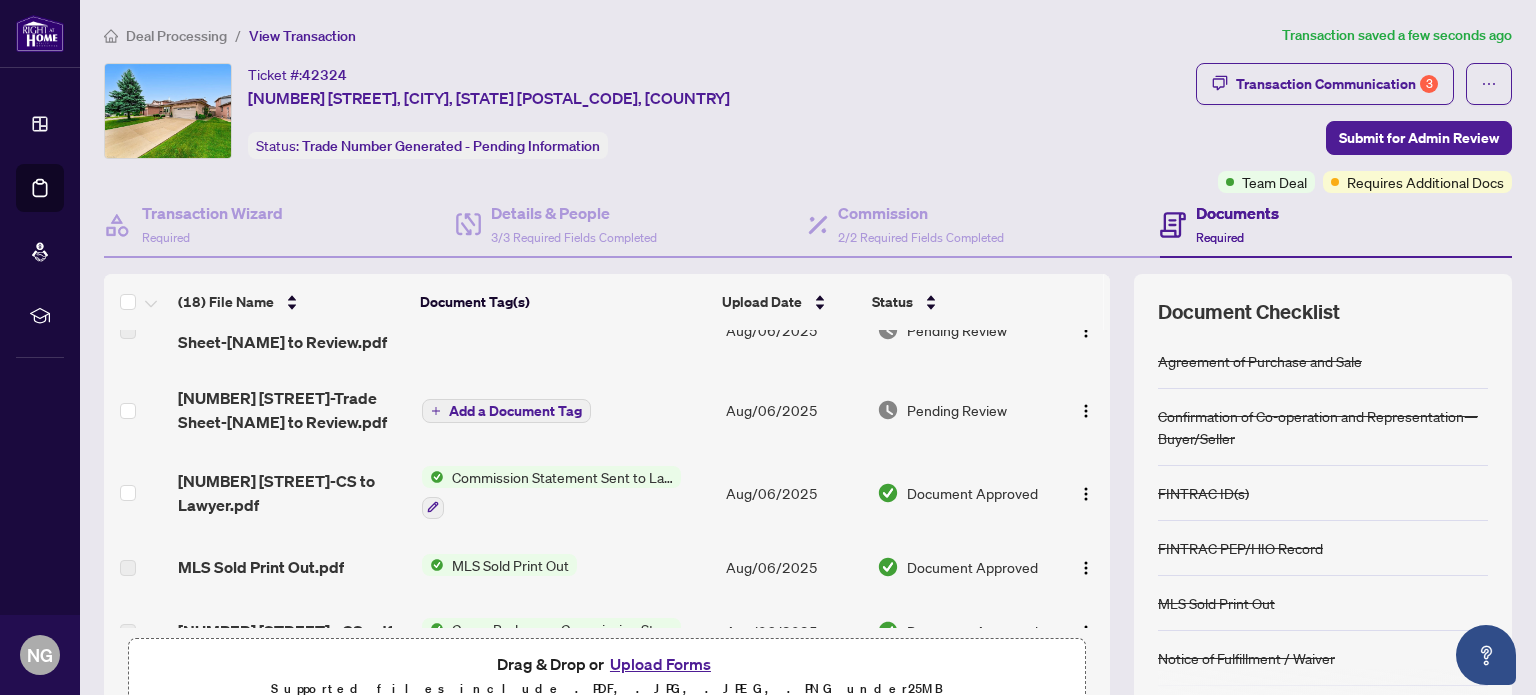 scroll, scrollTop: 0, scrollLeft: 0, axis: both 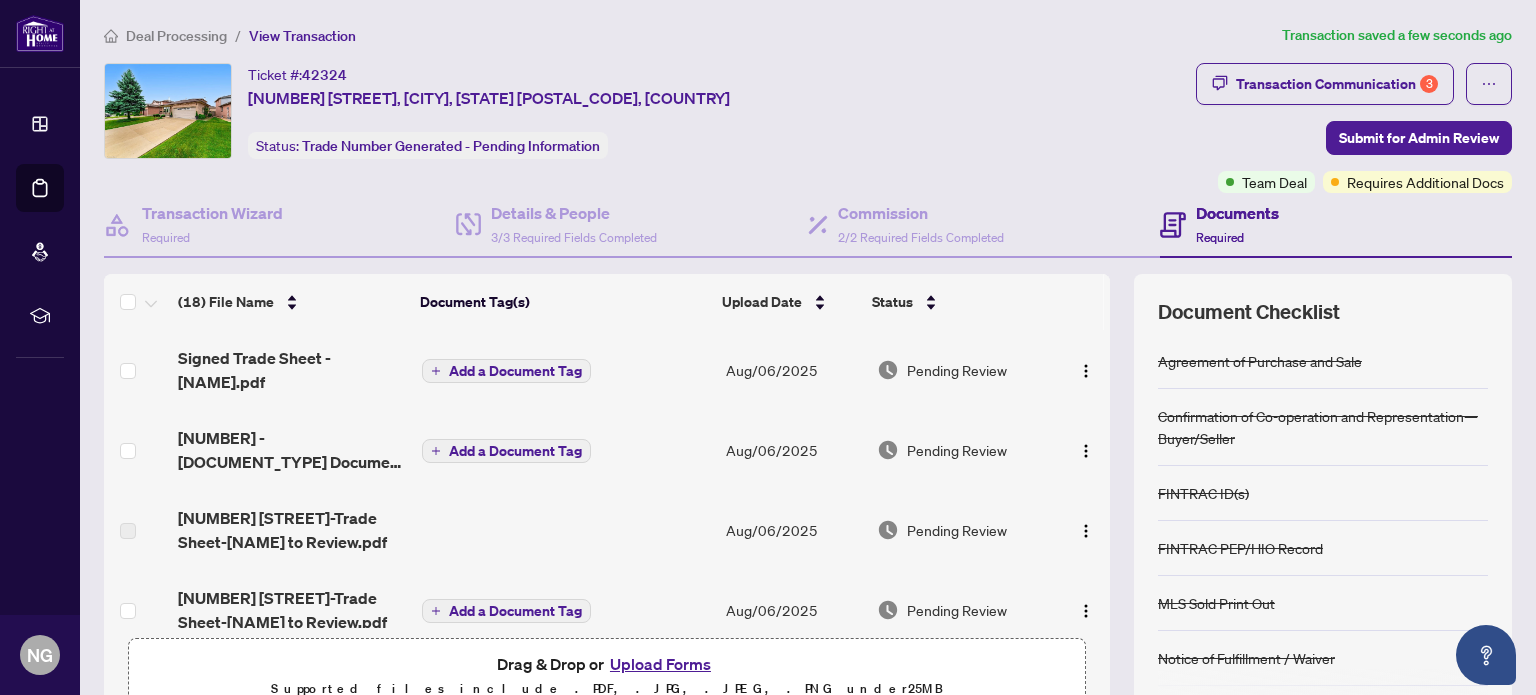 click on "Add a Document Tag" at bounding box center [506, 371] 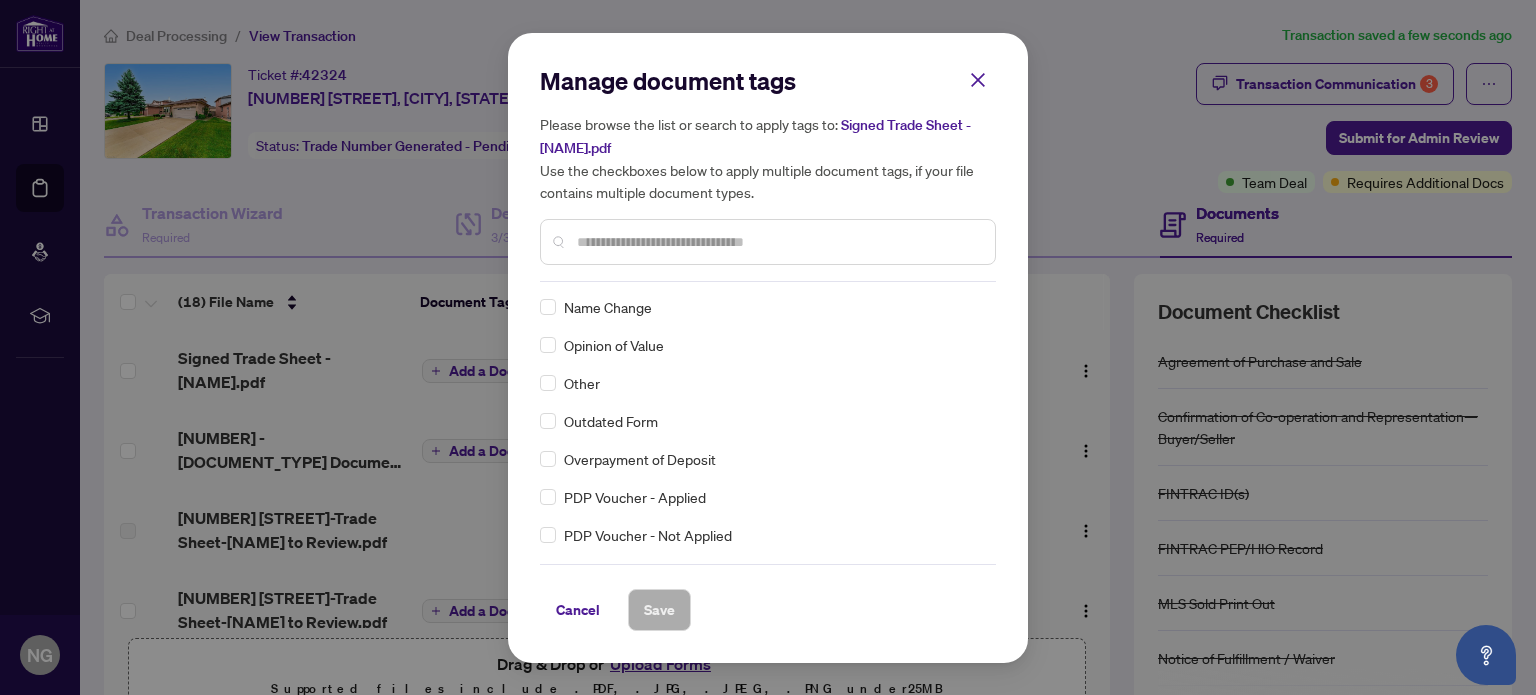 scroll, scrollTop: 3300, scrollLeft: 0, axis: vertical 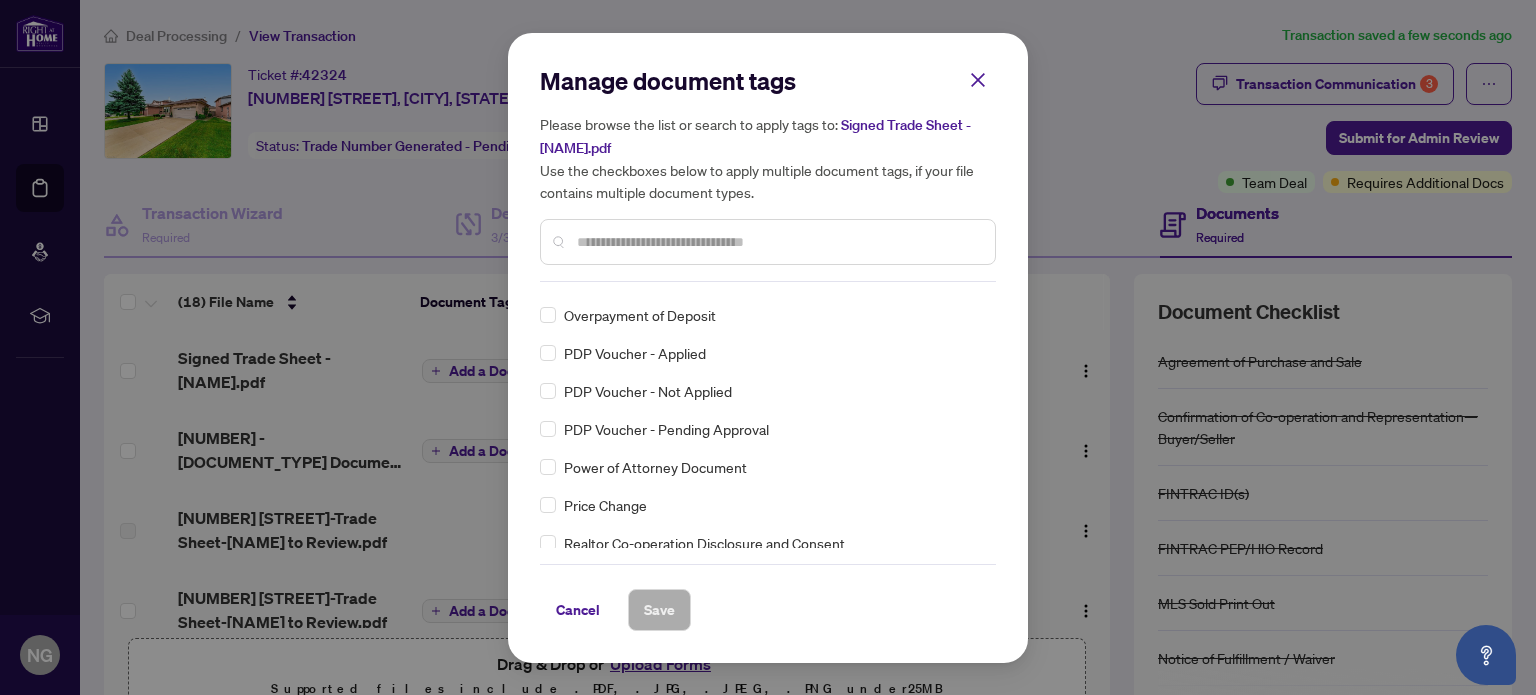 click at bounding box center (778, 242) 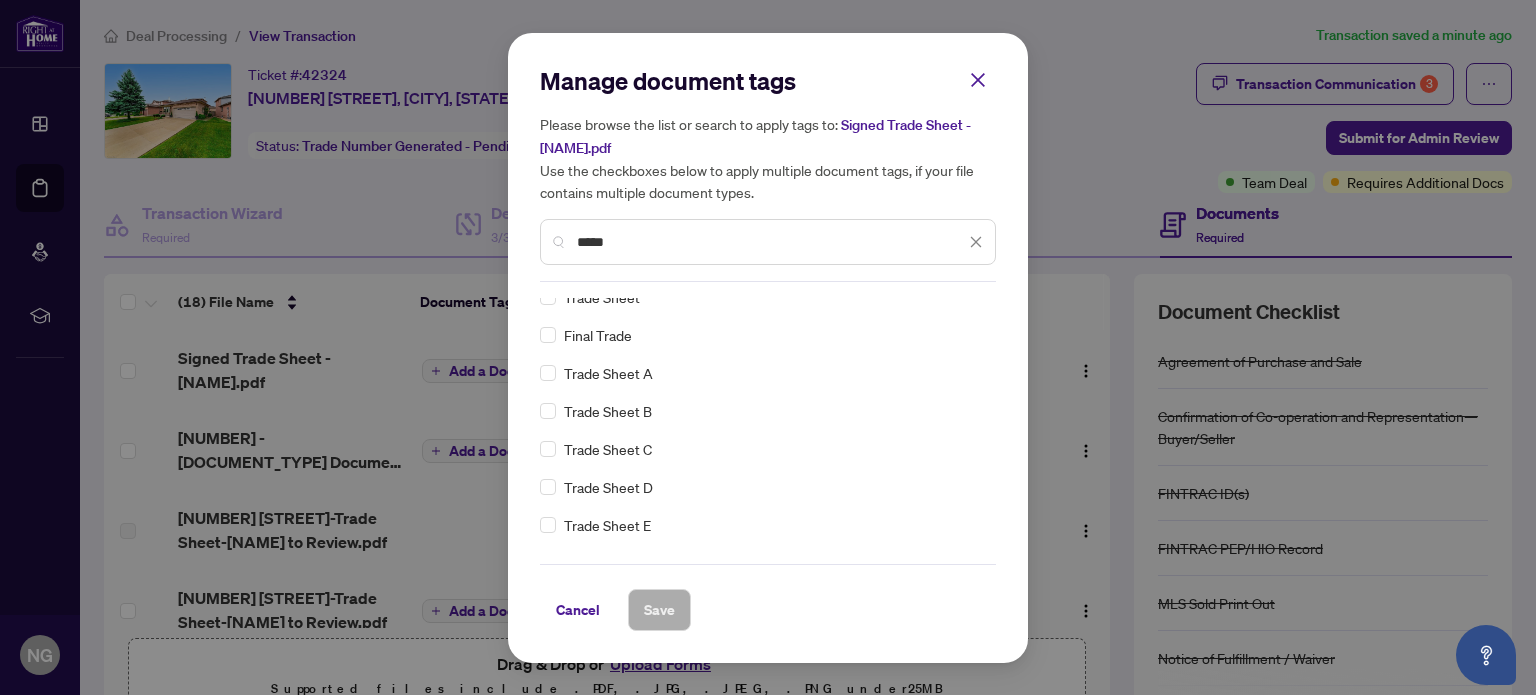 scroll, scrollTop: 0, scrollLeft: 0, axis: both 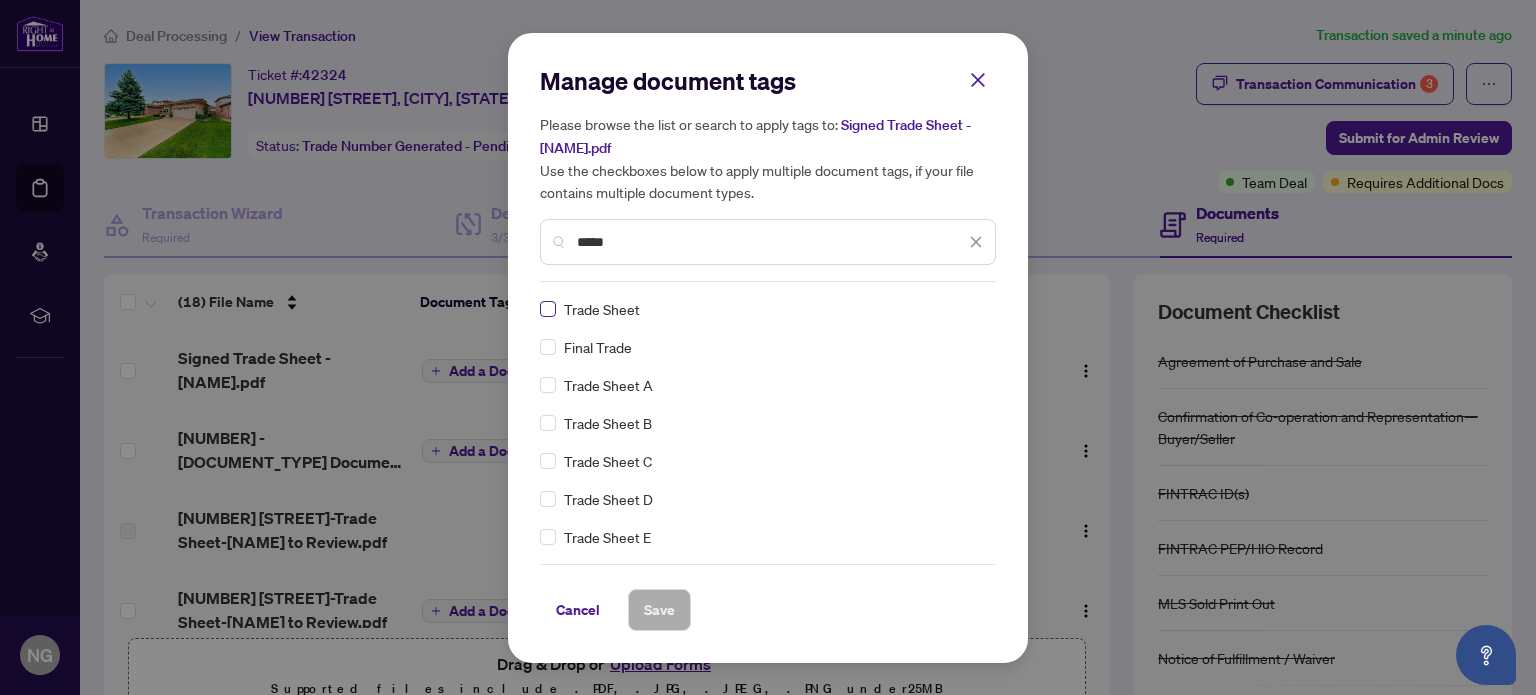 type on "*****" 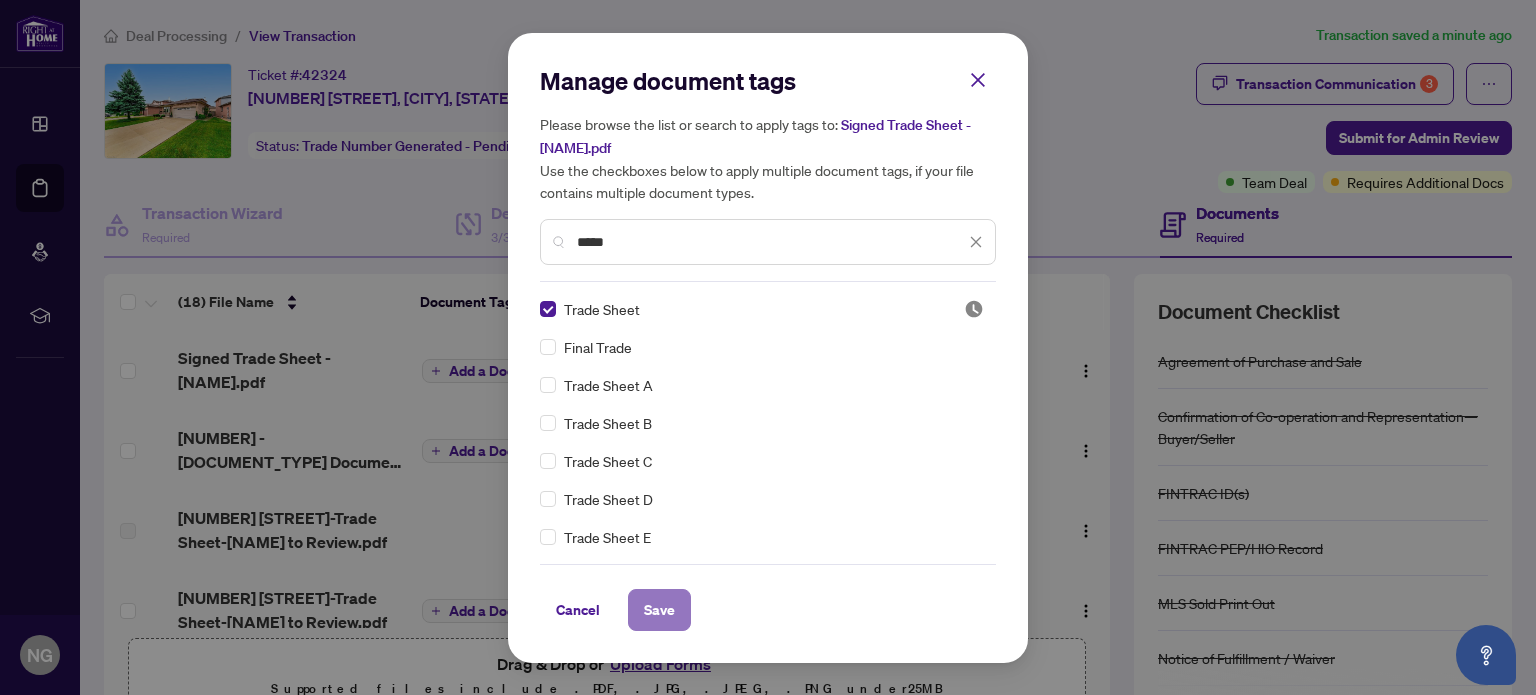 click on "Save" at bounding box center (659, 610) 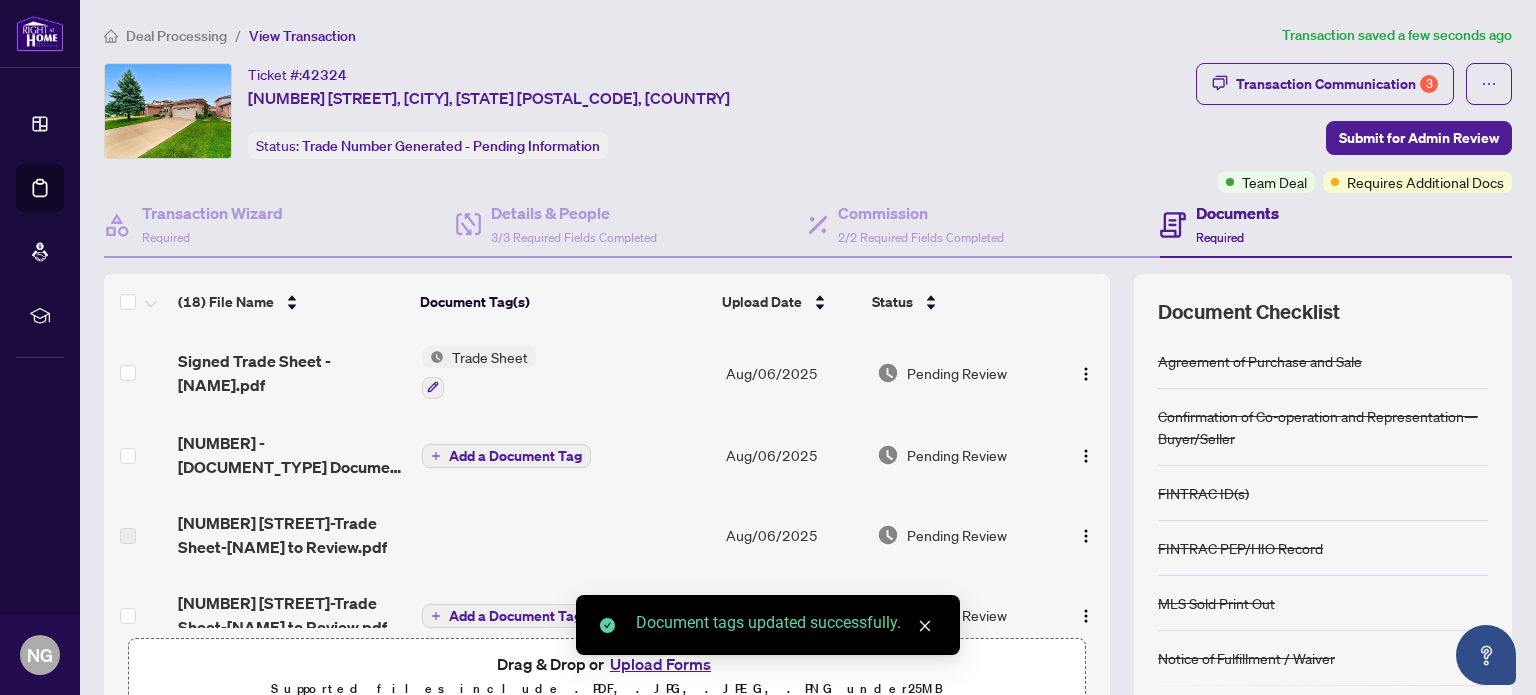 click on "Add a Document Tag" at bounding box center [515, 456] 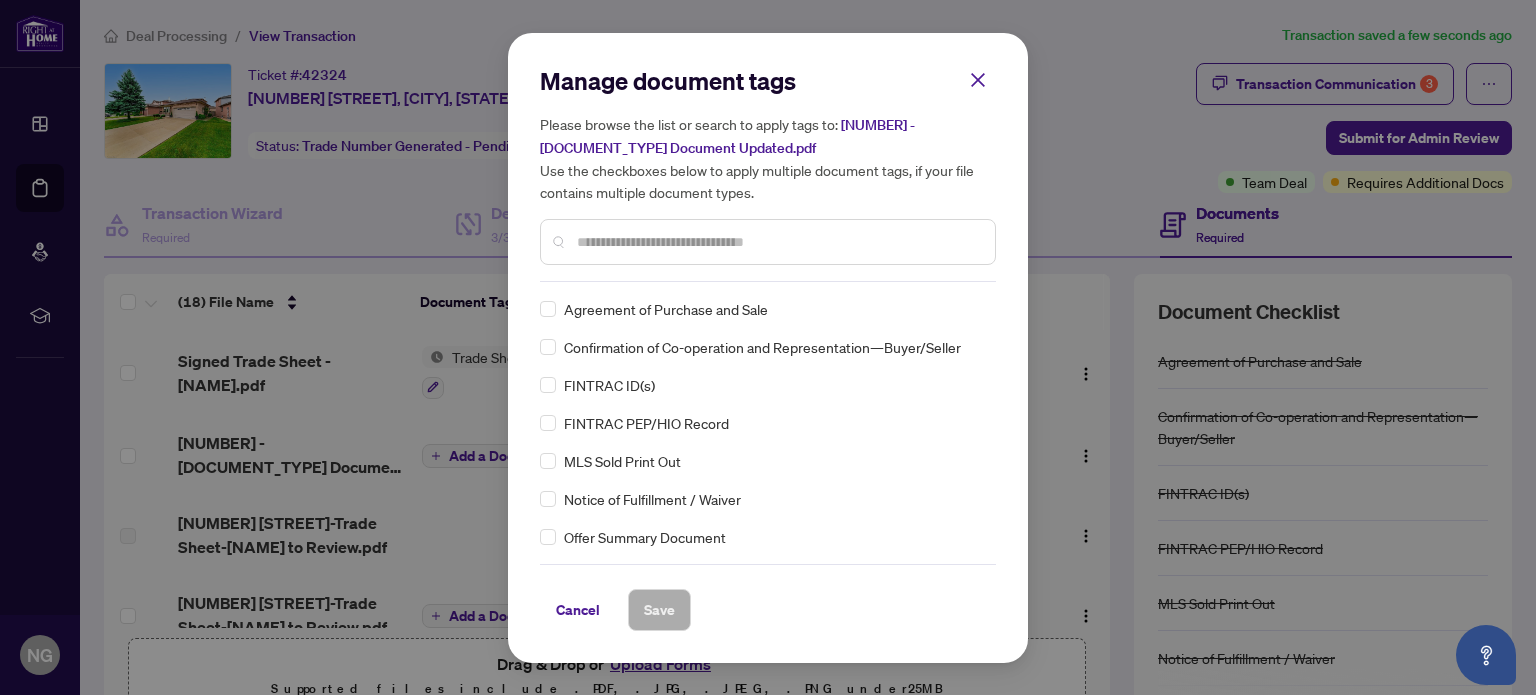 click at bounding box center (778, 242) 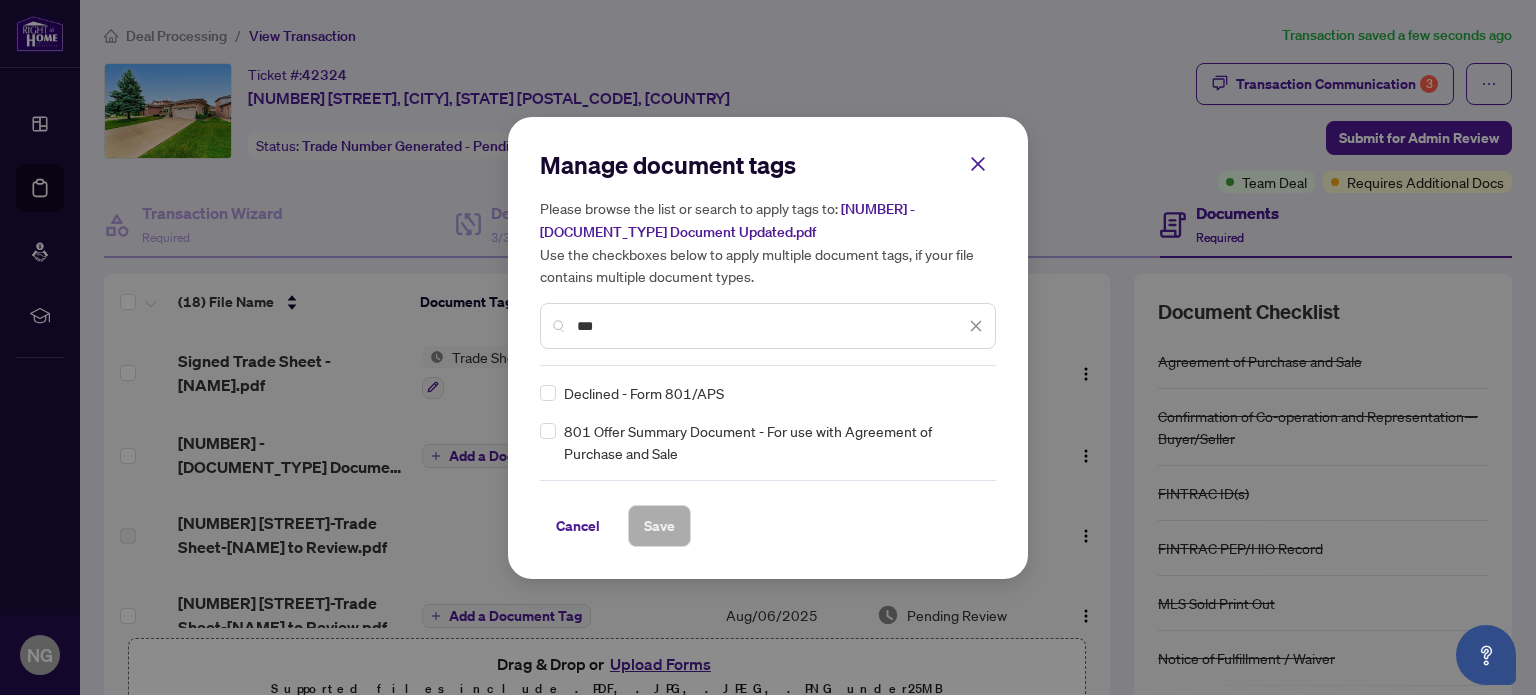 type on "***" 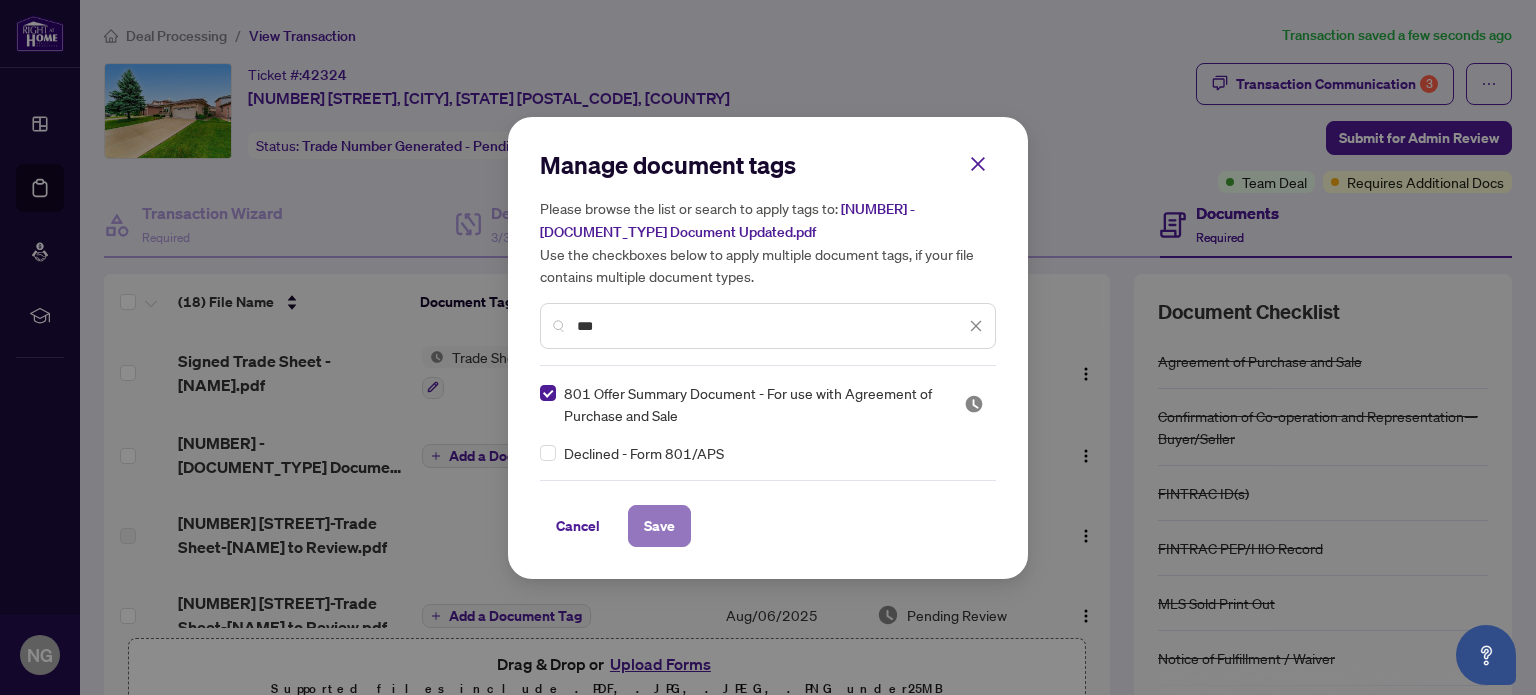 click on "Save" at bounding box center [659, 526] 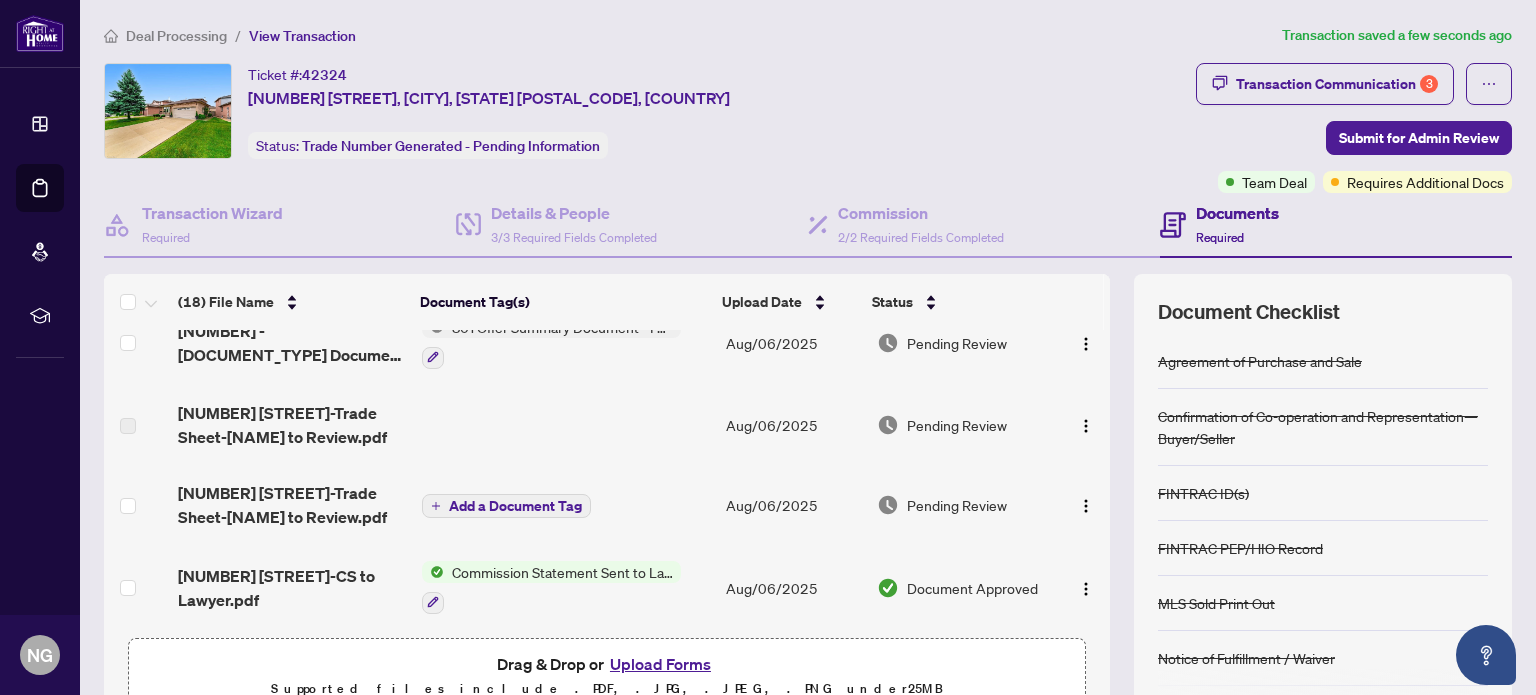 scroll, scrollTop: 0, scrollLeft: 0, axis: both 